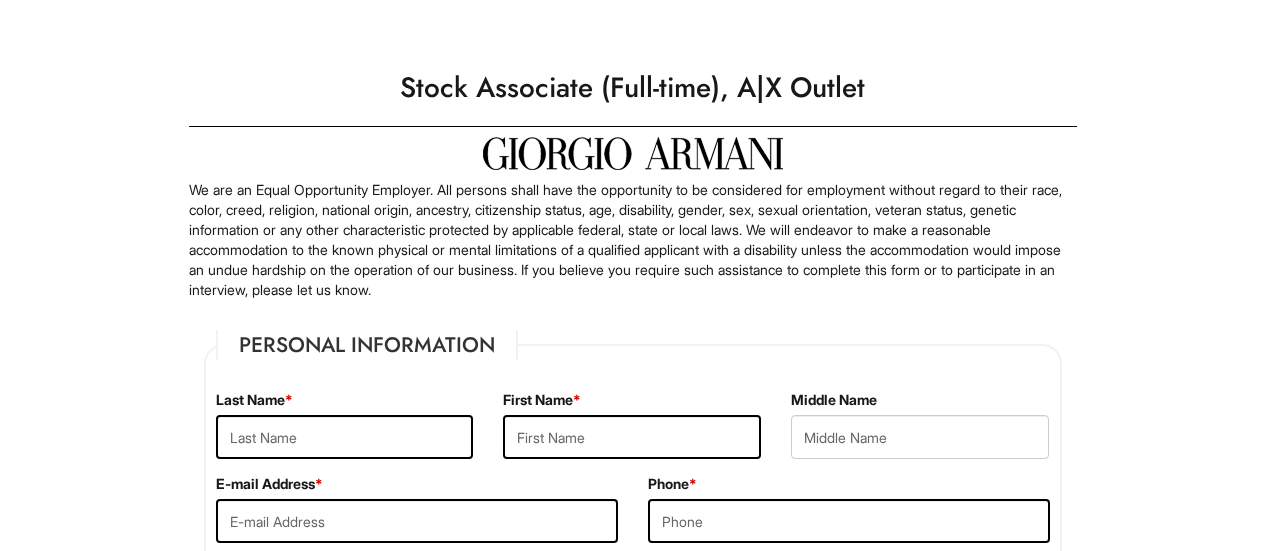 scroll, scrollTop: 100, scrollLeft: 0, axis: vertical 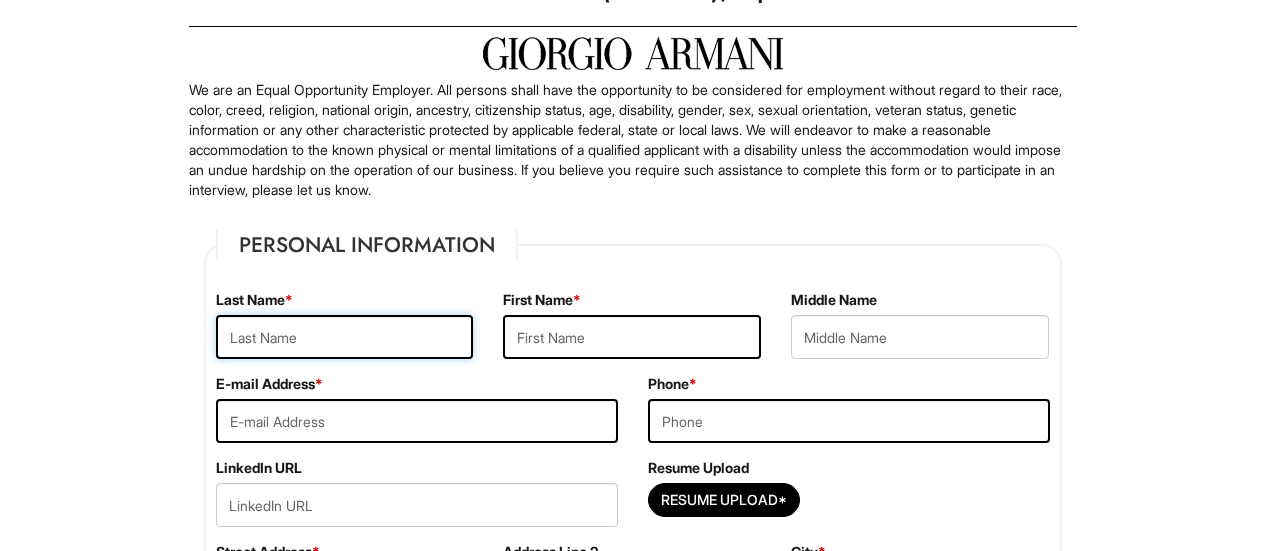 click at bounding box center (345, 337) 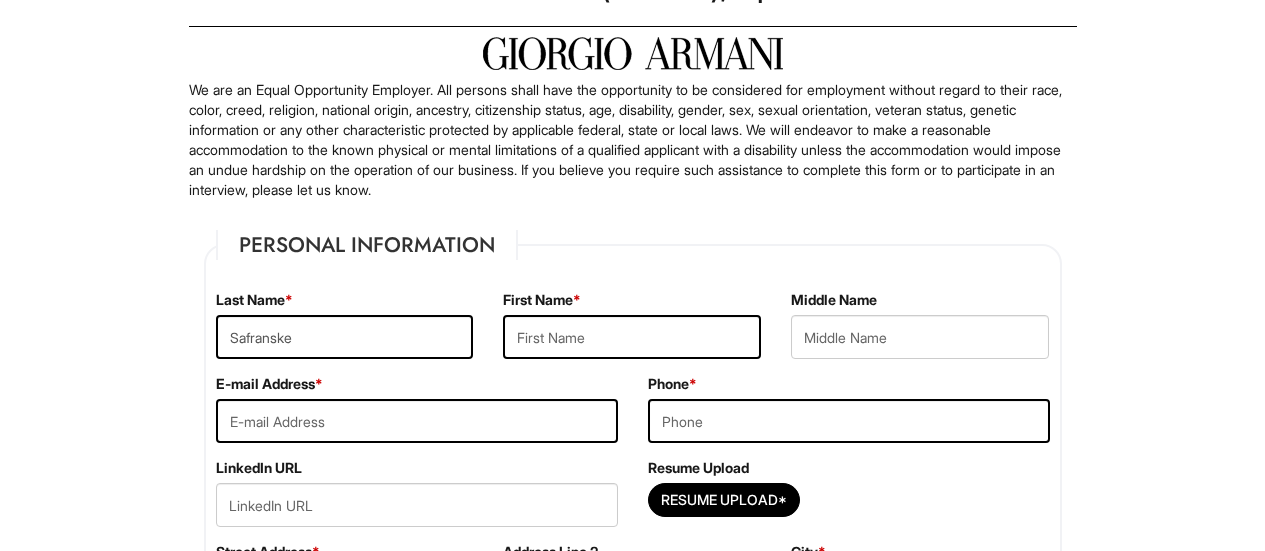 type on "[PERSON_NAME]" 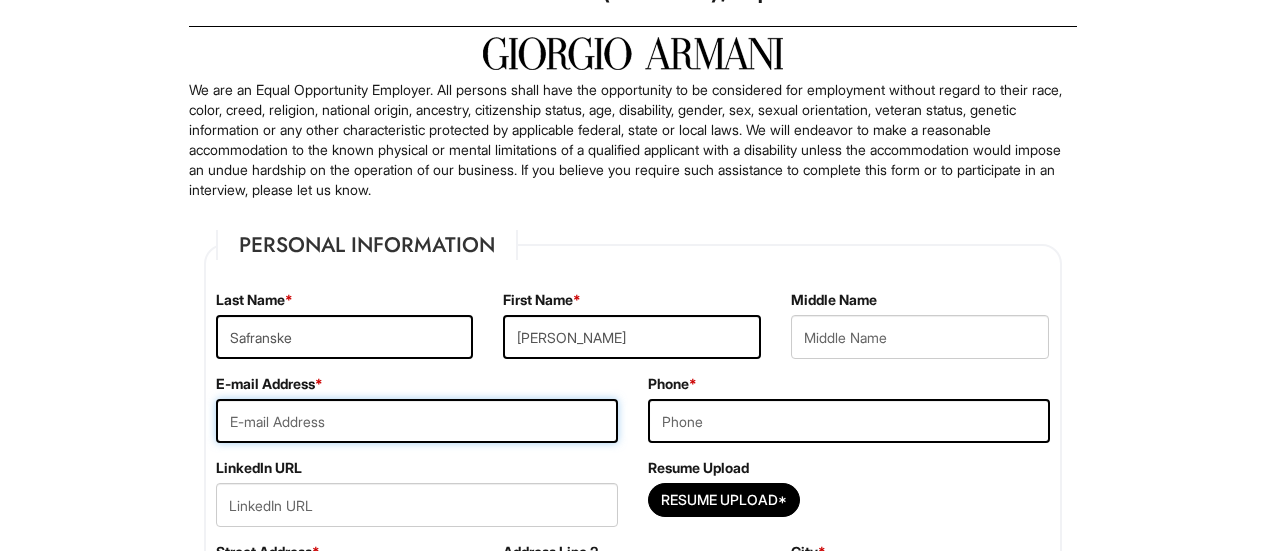 type on "[EMAIL_ADDRESS][DOMAIN_NAME]" 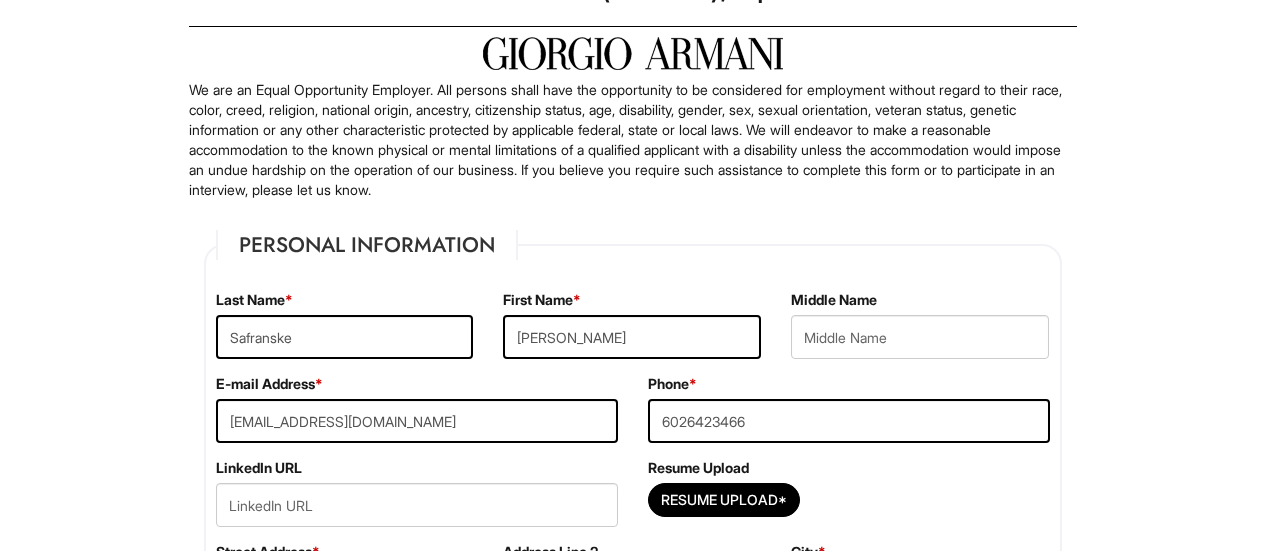 type on "[STREET_ADDRESS]" 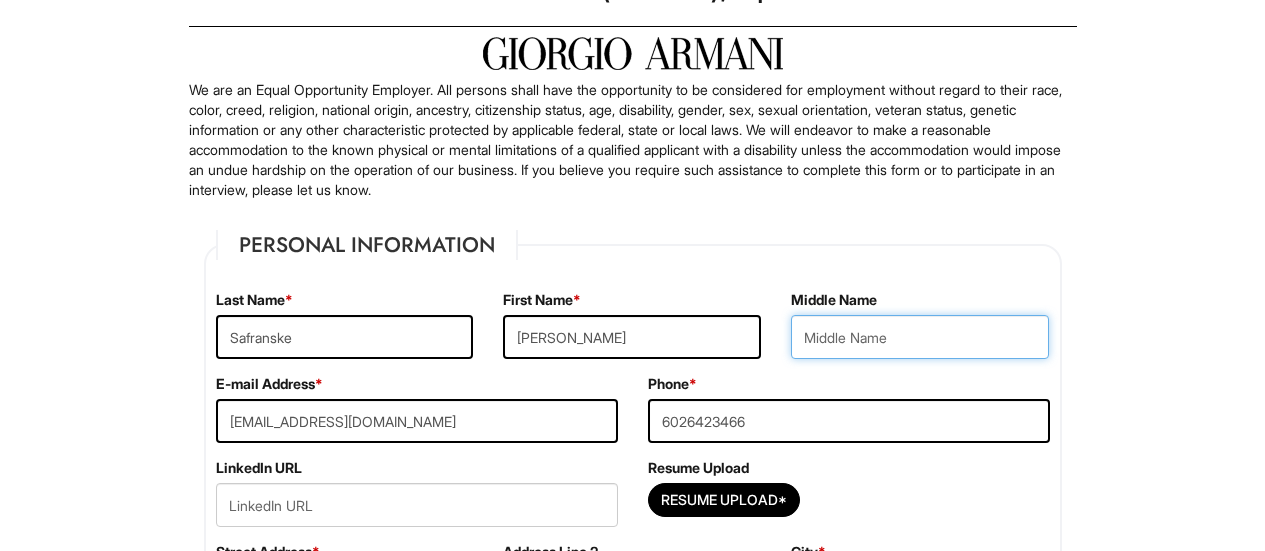 click at bounding box center [920, 337] 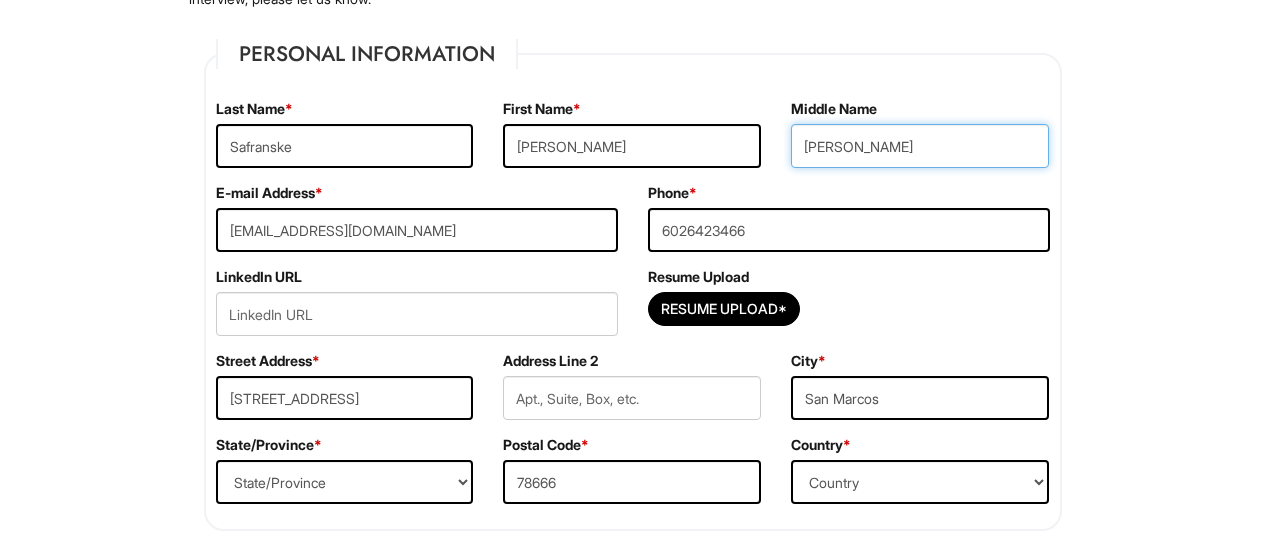 scroll, scrollTop: 300, scrollLeft: 0, axis: vertical 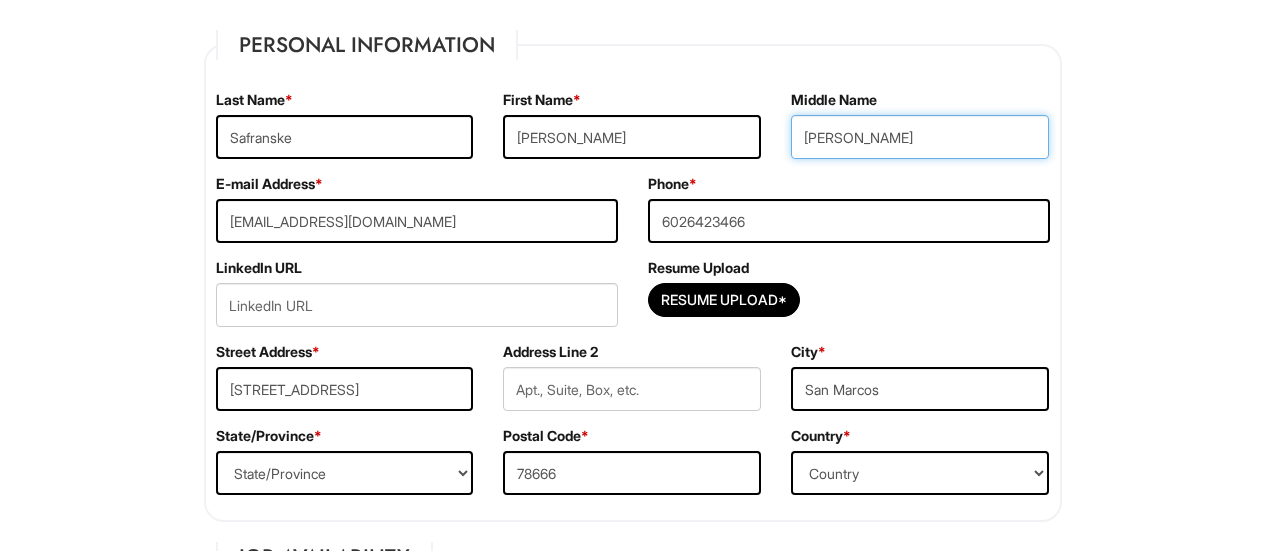 type on "[PERSON_NAME]" 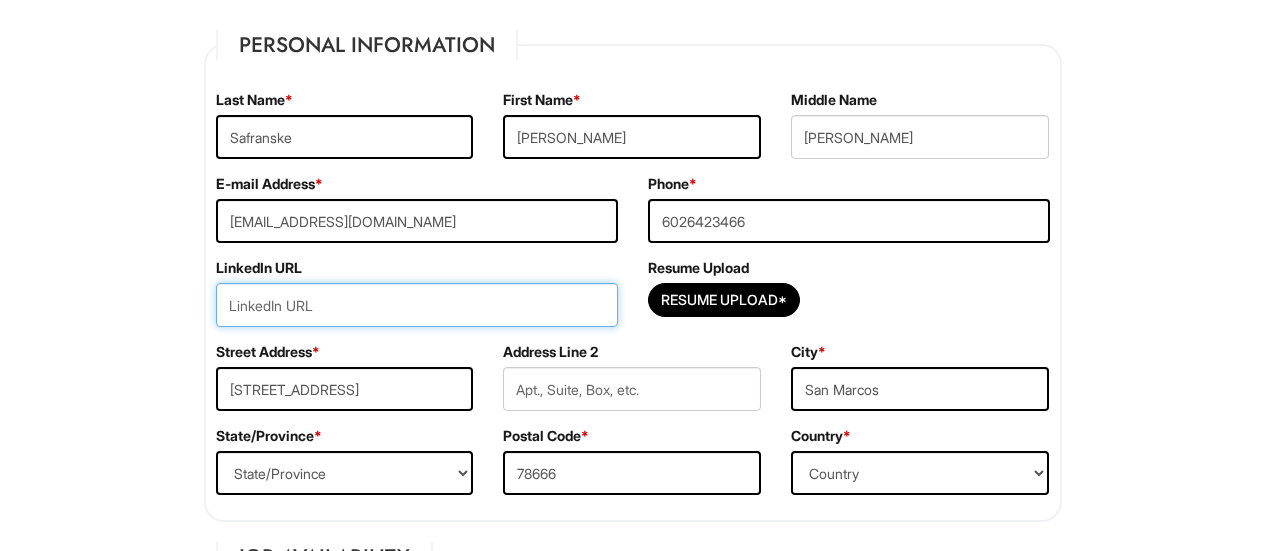click at bounding box center (417, 305) 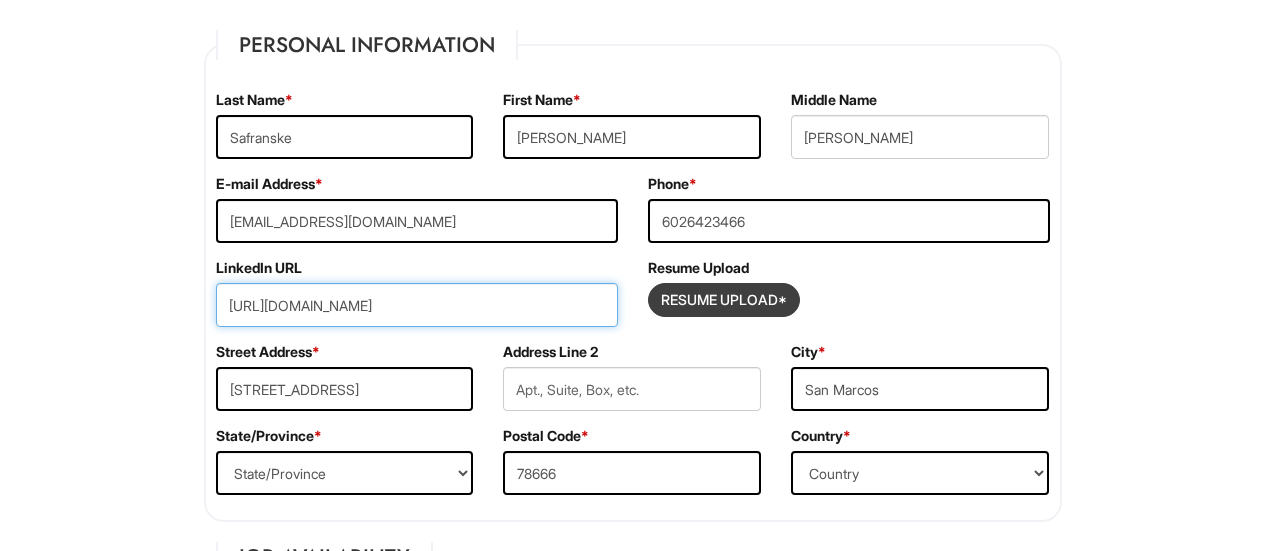 type on "[URL][DOMAIN_NAME]" 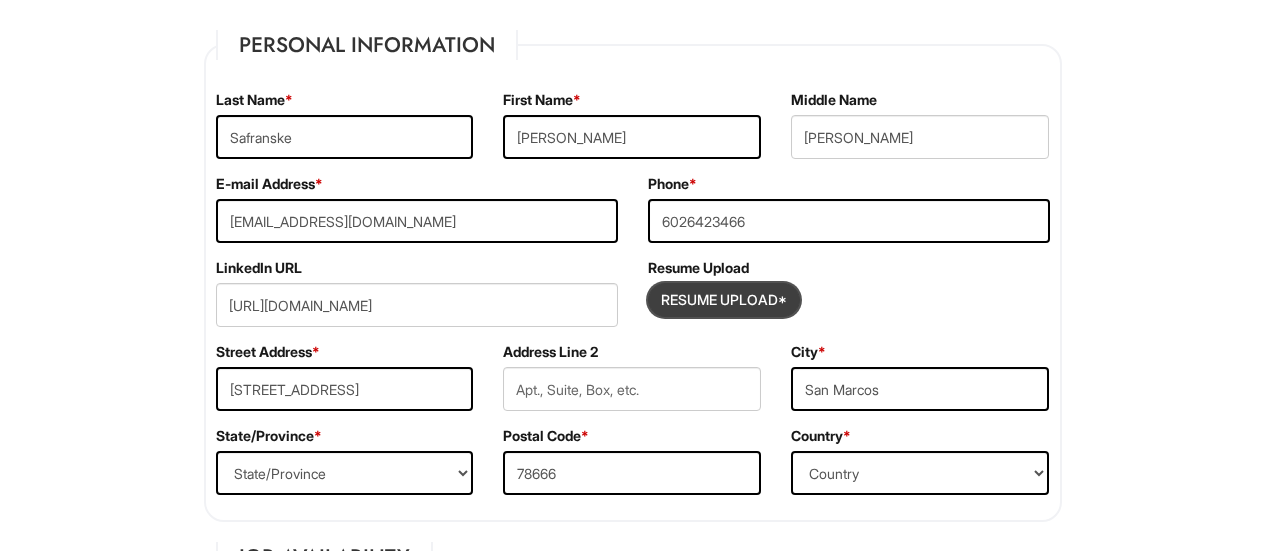 click at bounding box center [724, 300] 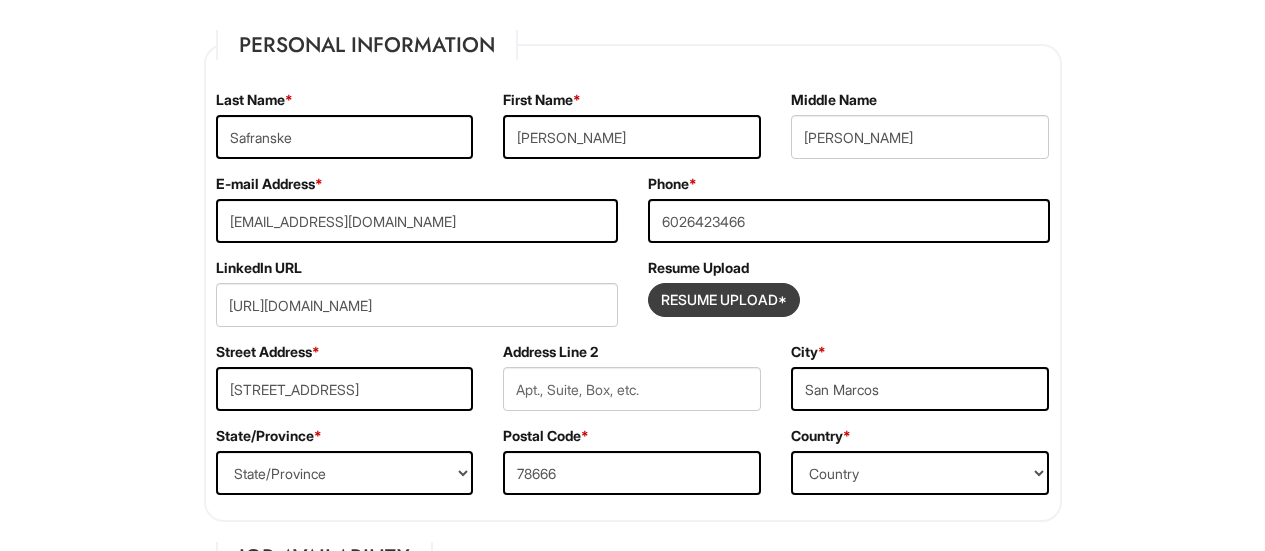 type on "C:\fakepath\Safranske_Bradley_Resume_Retail.pdf" 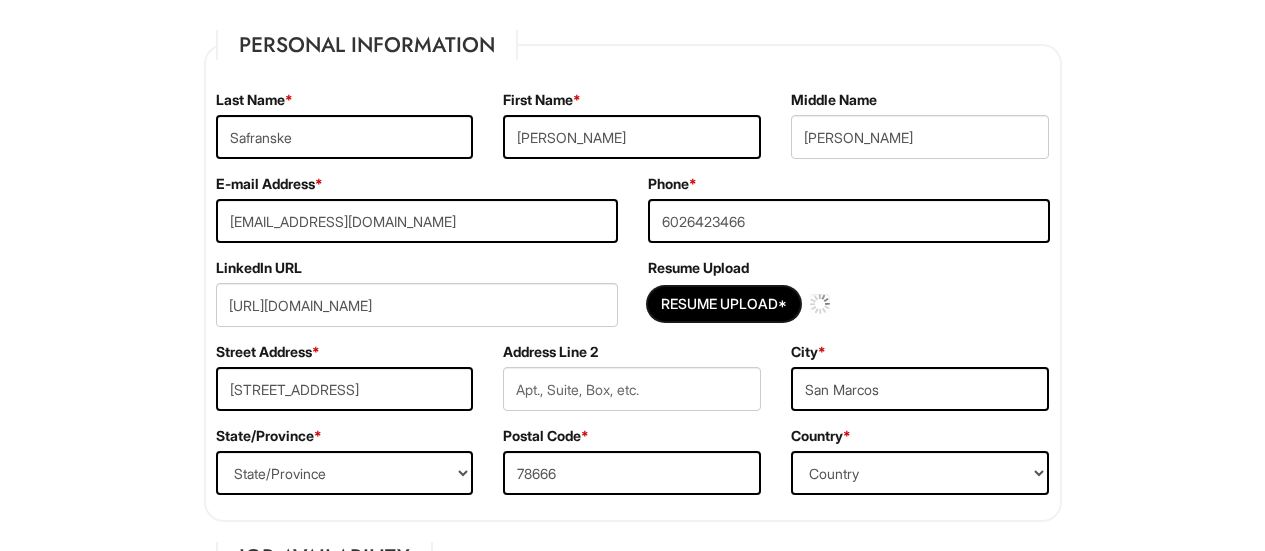 type 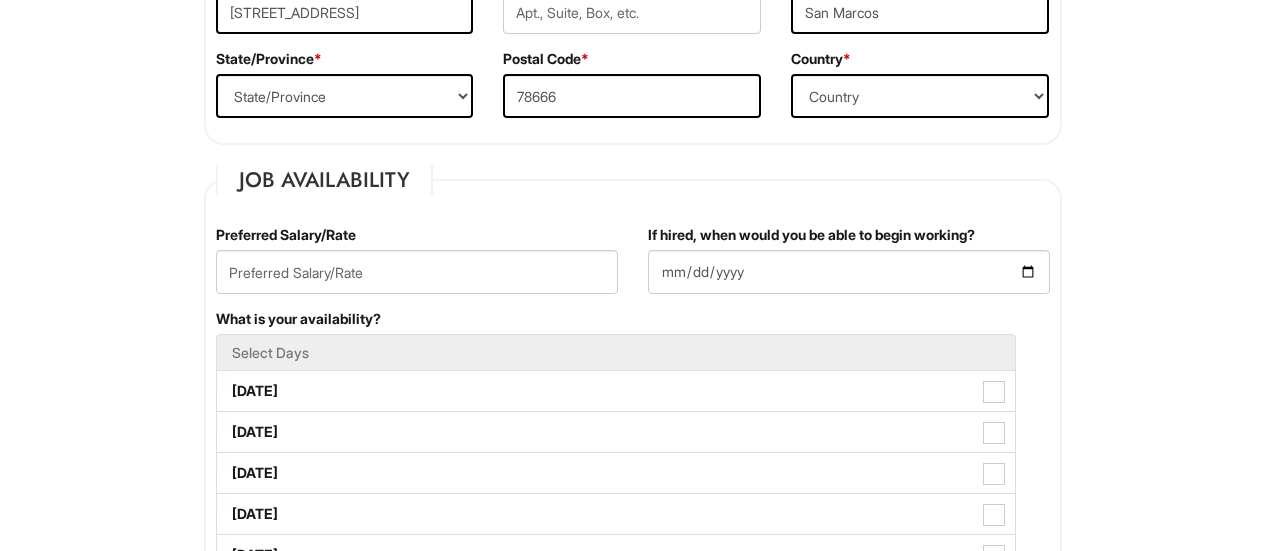 scroll, scrollTop: 700, scrollLeft: 0, axis: vertical 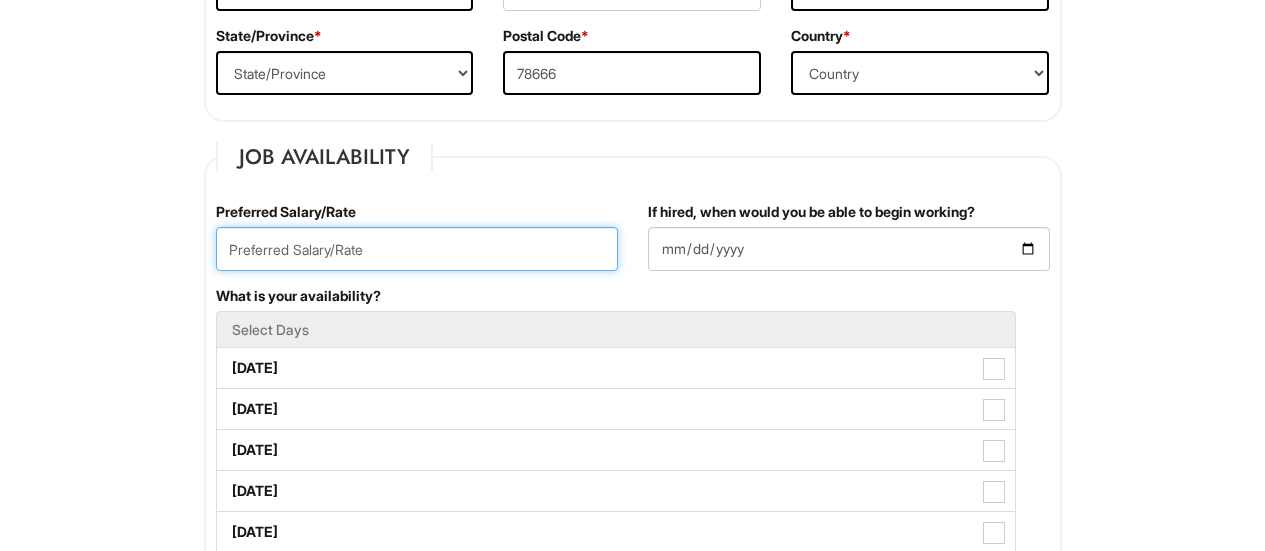 click at bounding box center [417, 249] 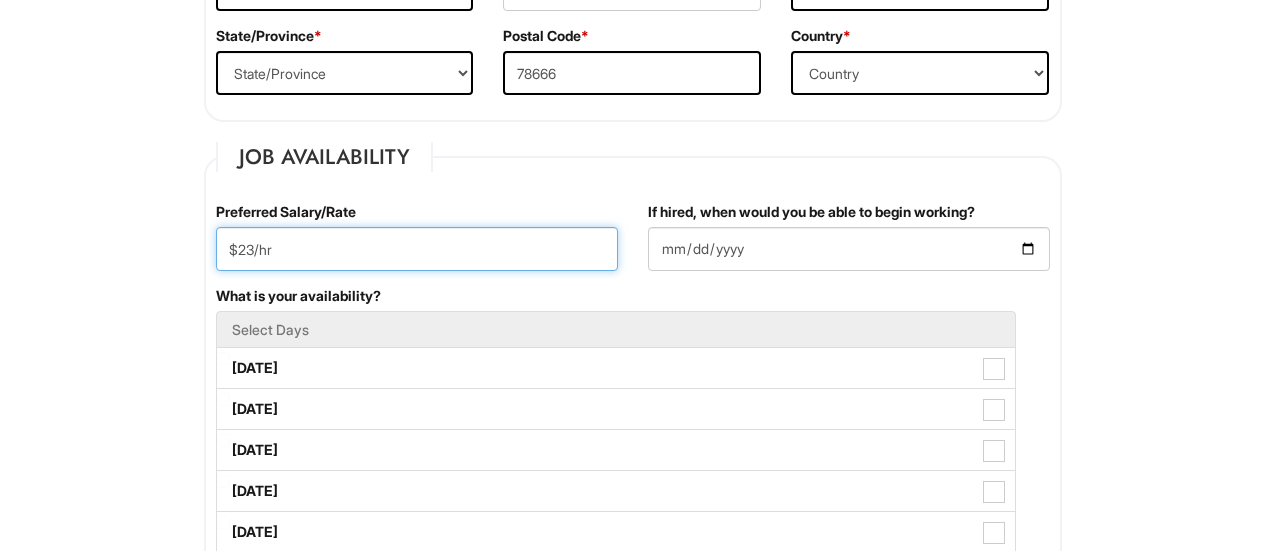 type on "$23/hr" 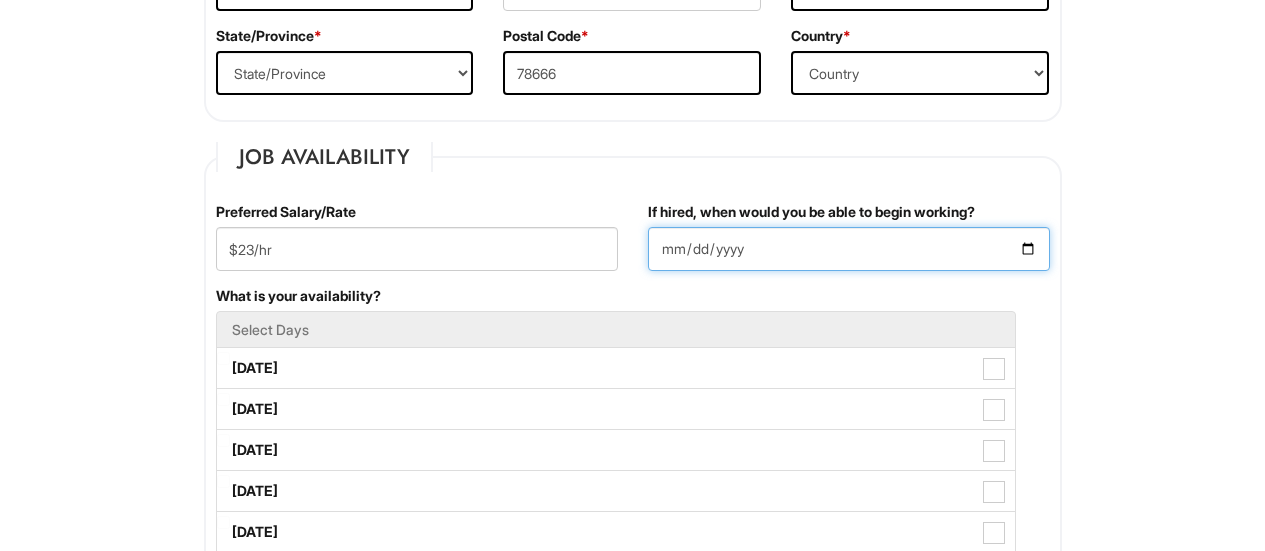 click on "If hired, when would you be able to begin working?" at bounding box center [849, 249] 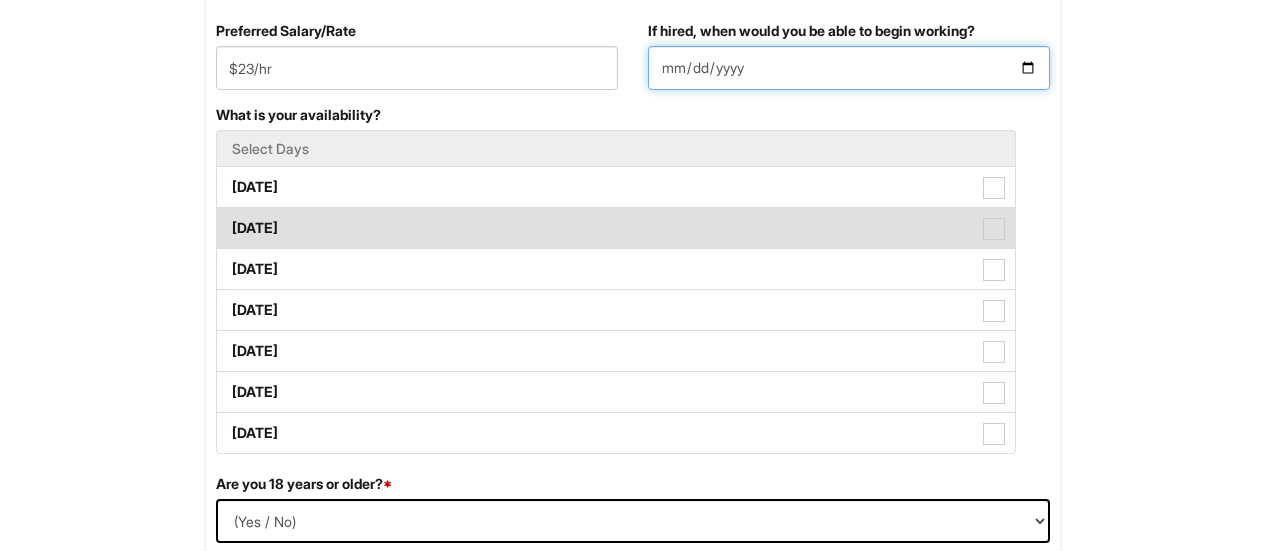 scroll, scrollTop: 900, scrollLeft: 0, axis: vertical 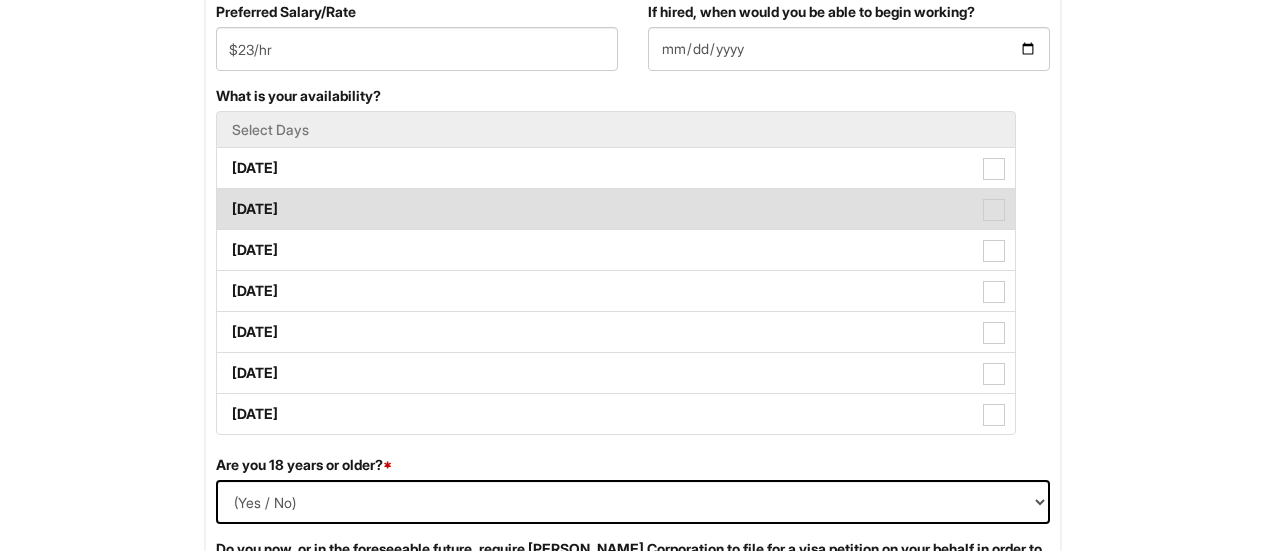 click on "[DATE]" at bounding box center [616, 209] 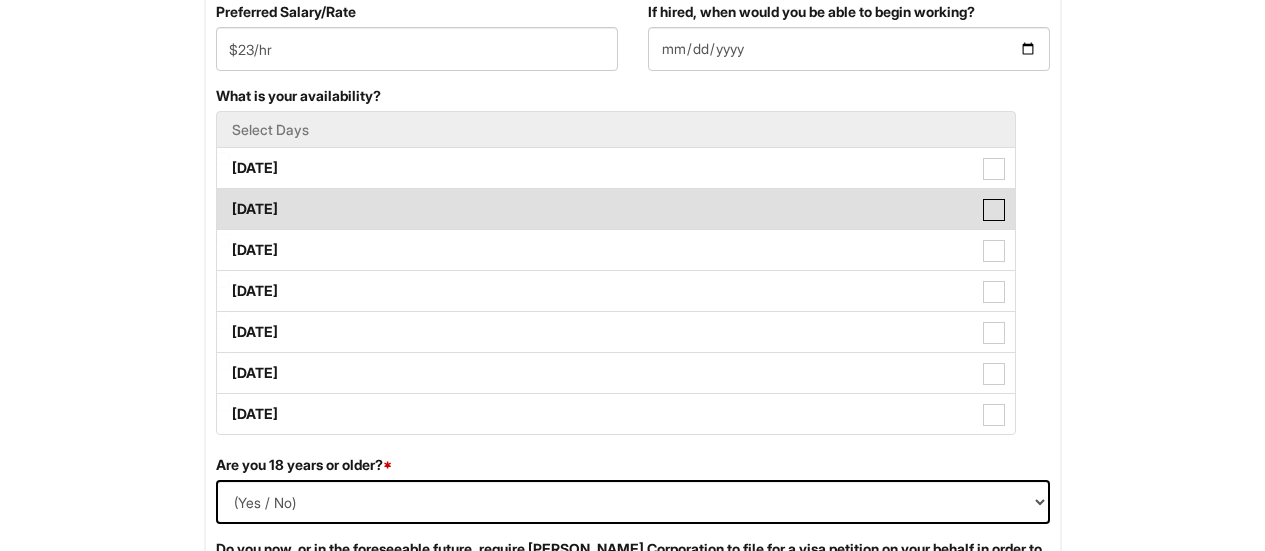 click on "[DATE]" at bounding box center [223, 199] 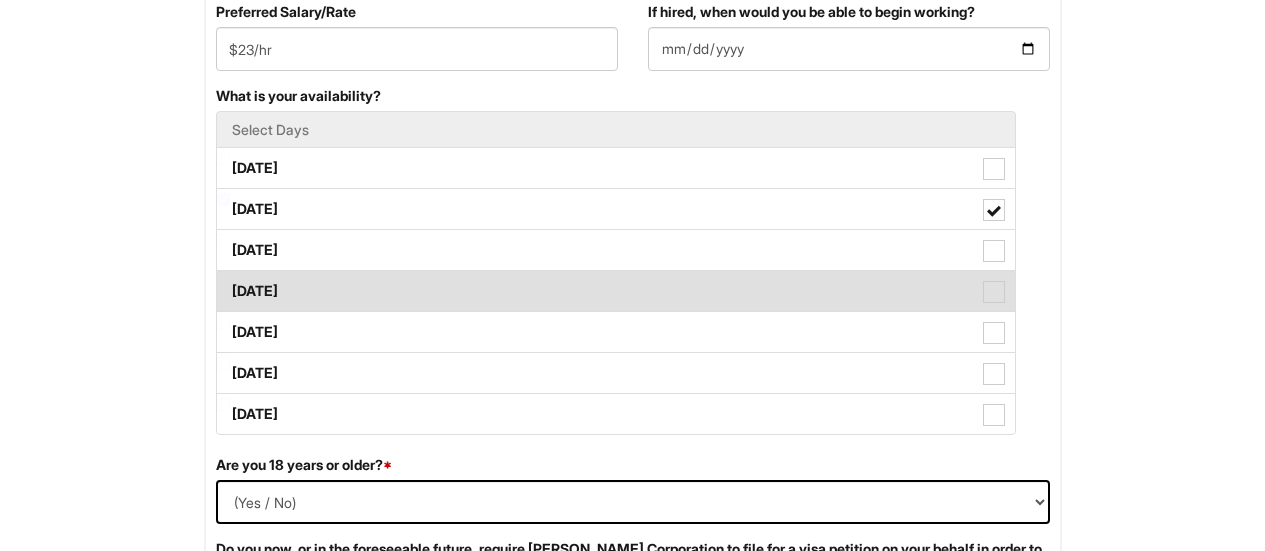 drag, startPoint x: 435, startPoint y: 246, endPoint x: 440, endPoint y: 284, distance: 38.327538 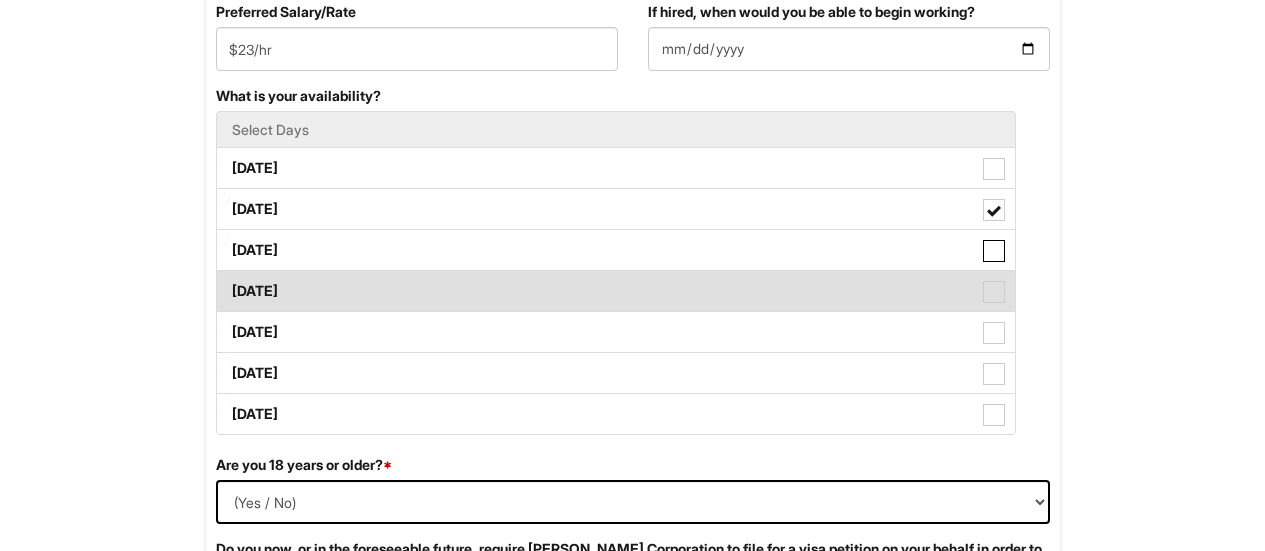 click on "[DATE]" at bounding box center (223, 240) 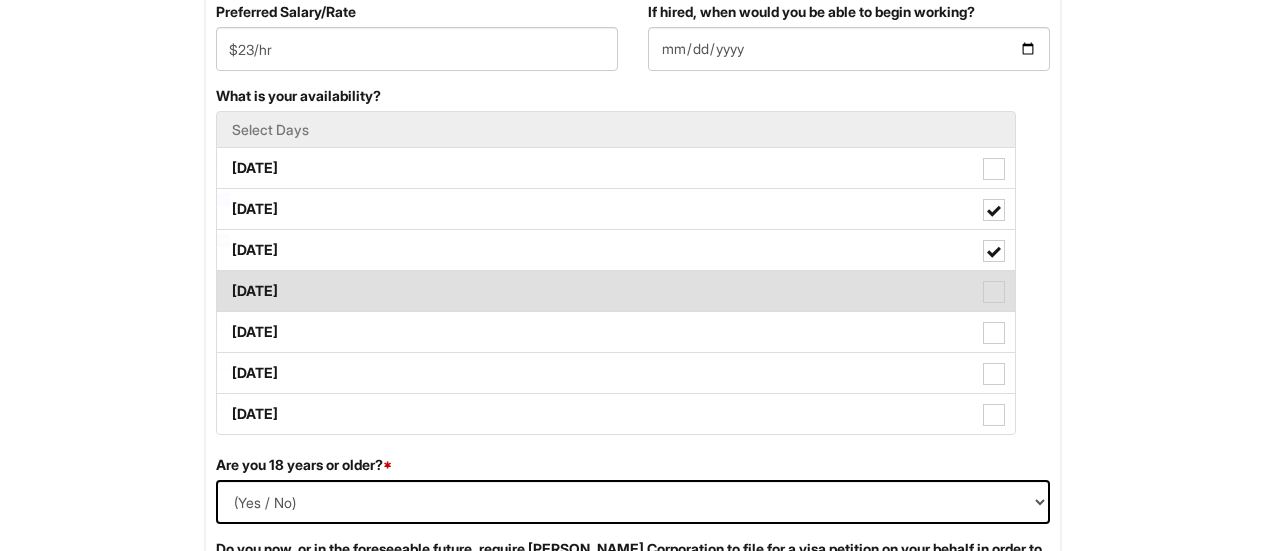 click on "[DATE]" at bounding box center [616, 291] 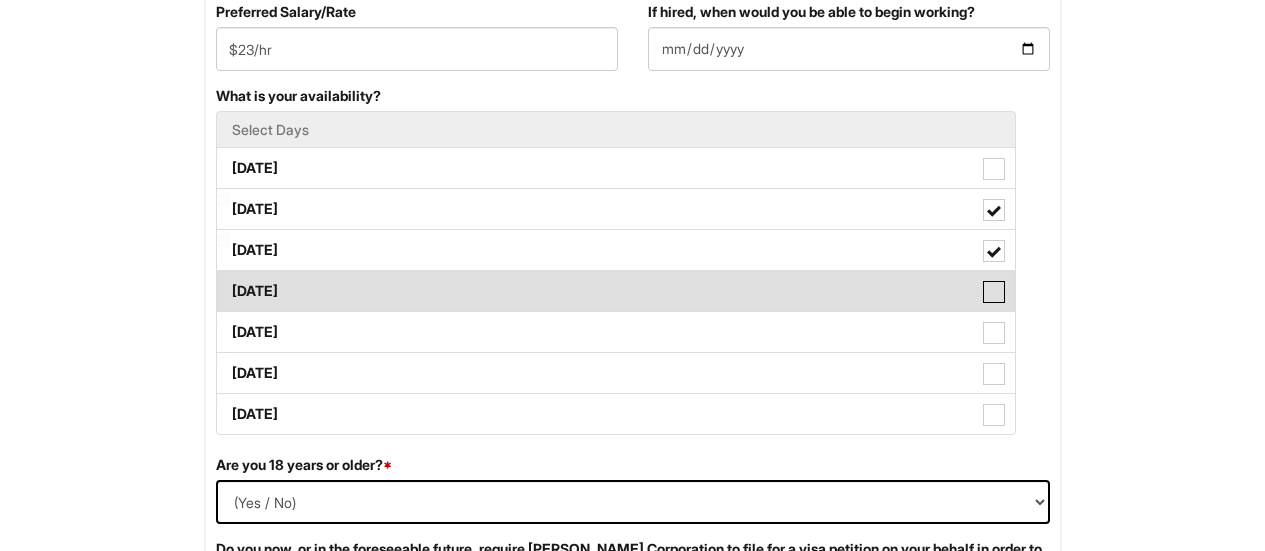 click on "[DATE]" at bounding box center [223, 281] 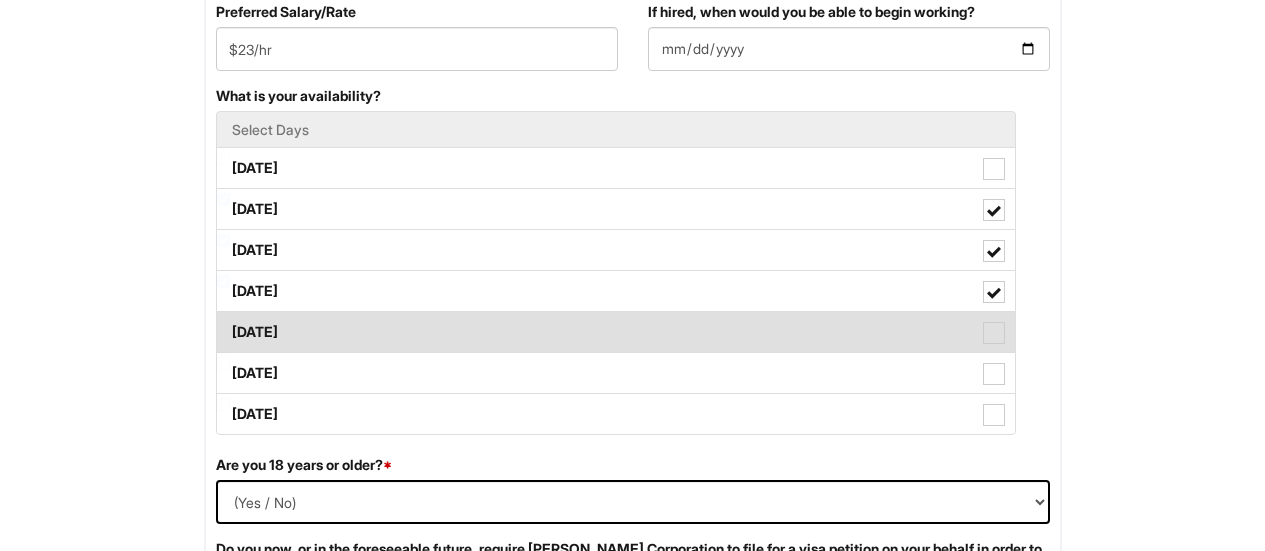 click on "[DATE]" at bounding box center (616, 332) 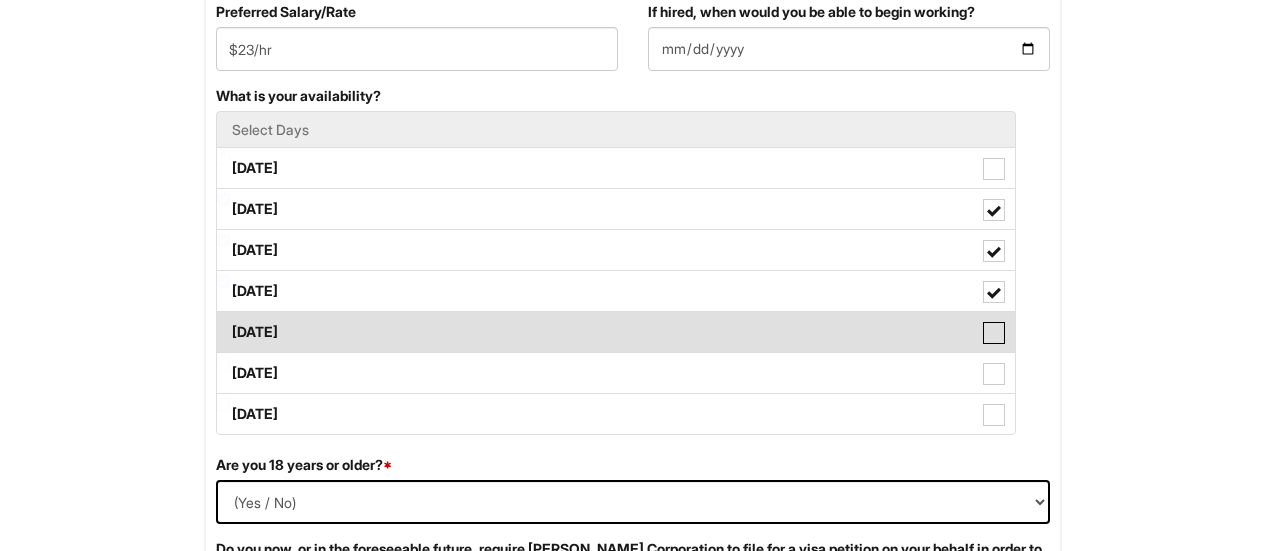click on "[DATE]" at bounding box center (223, 322) 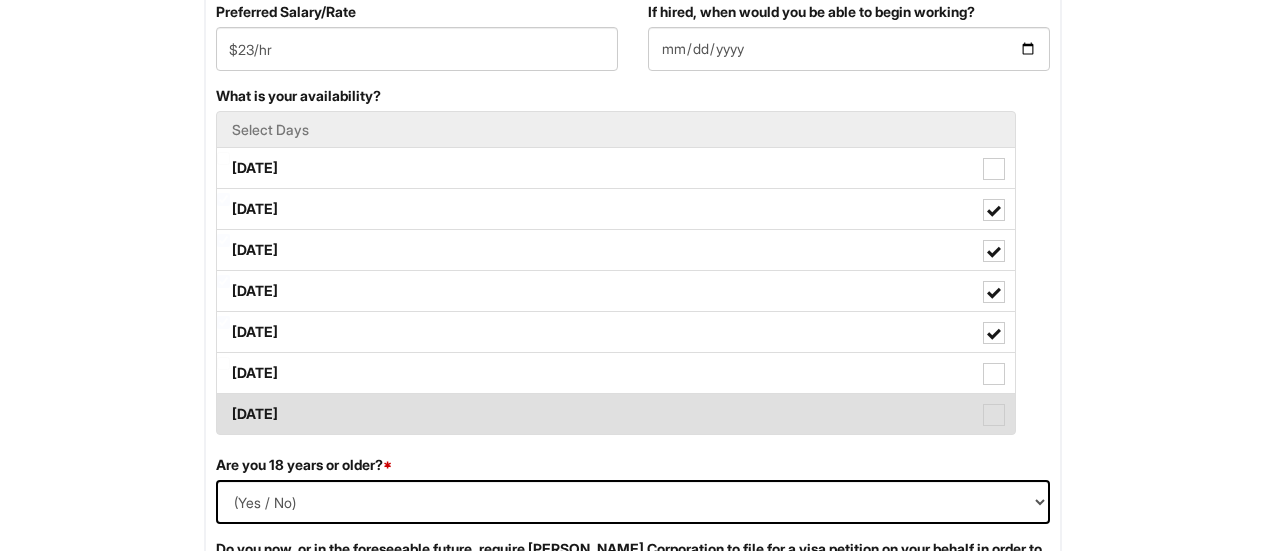 drag, startPoint x: 449, startPoint y: 381, endPoint x: 450, endPoint y: 398, distance: 17.029387 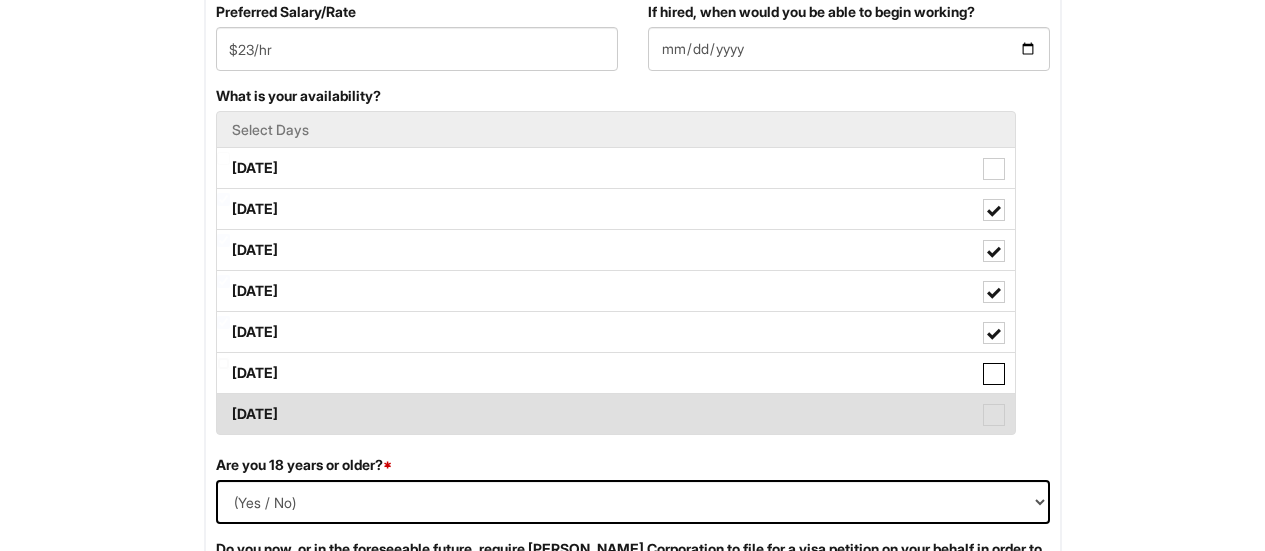 click on "[DATE]" at bounding box center (223, 363) 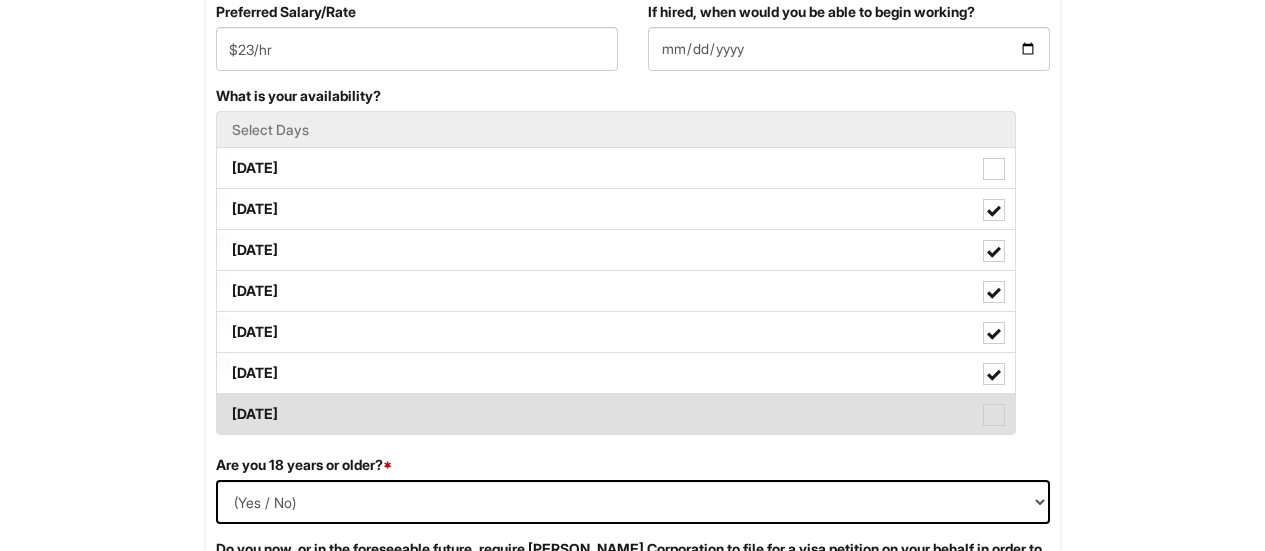 click on "[DATE]" at bounding box center [616, 414] 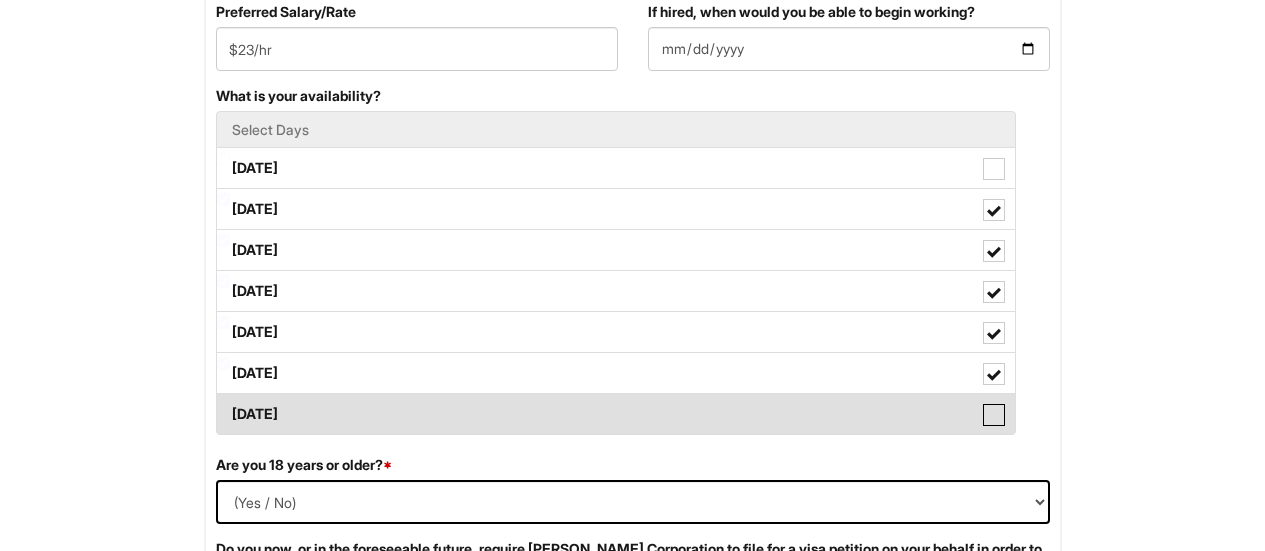 click on "[DATE]" at bounding box center (223, 404) 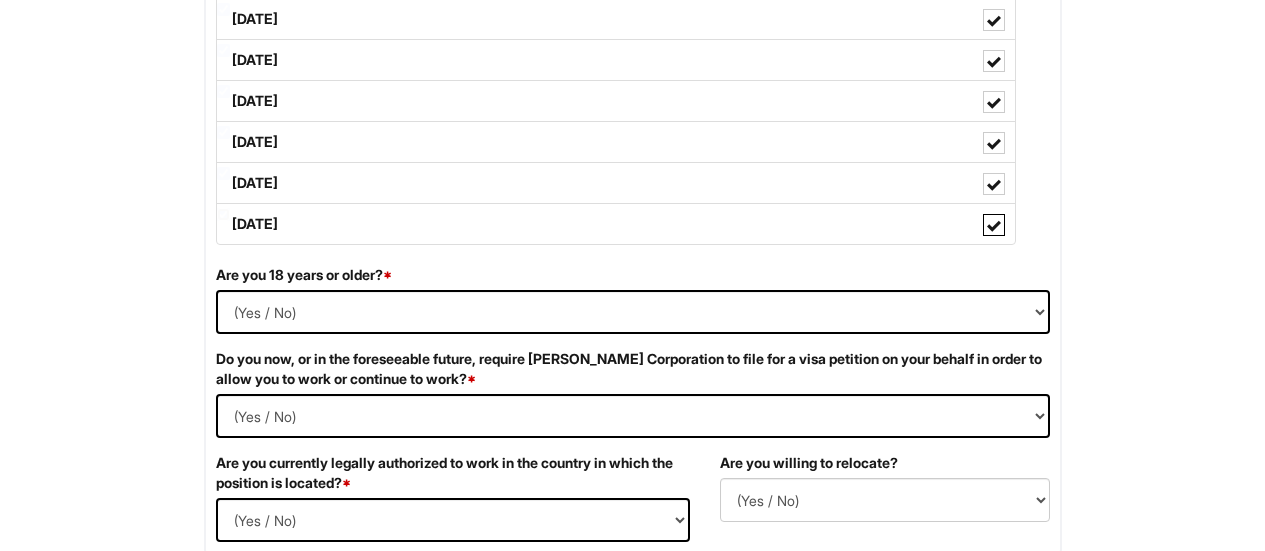 scroll, scrollTop: 1100, scrollLeft: 0, axis: vertical 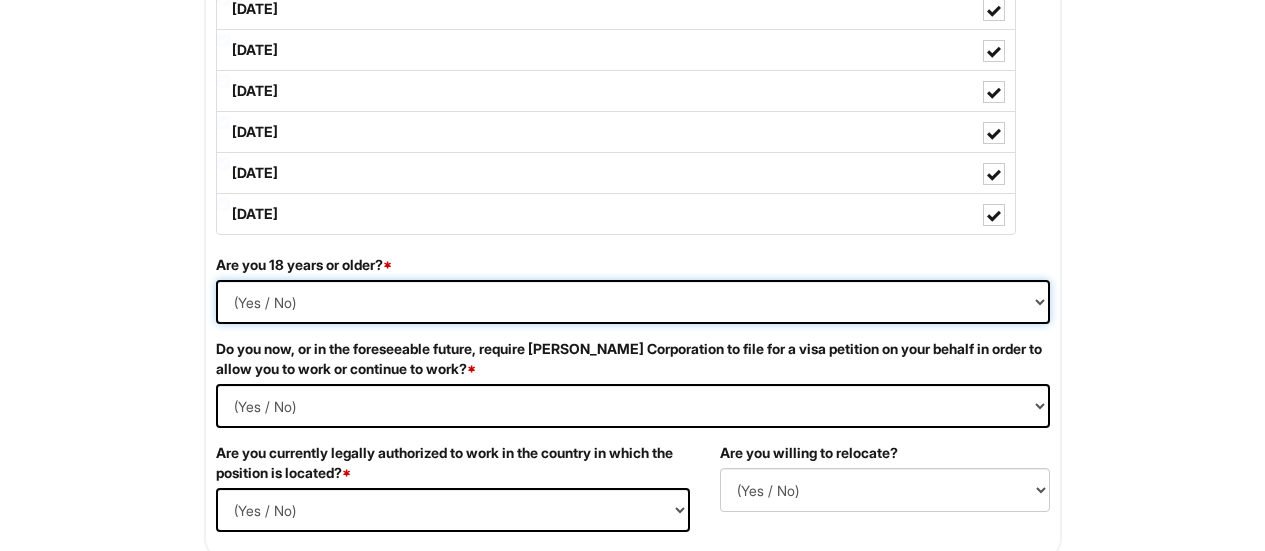 click on "(Yes / No) Yes No" at bounding box center (633, 302) 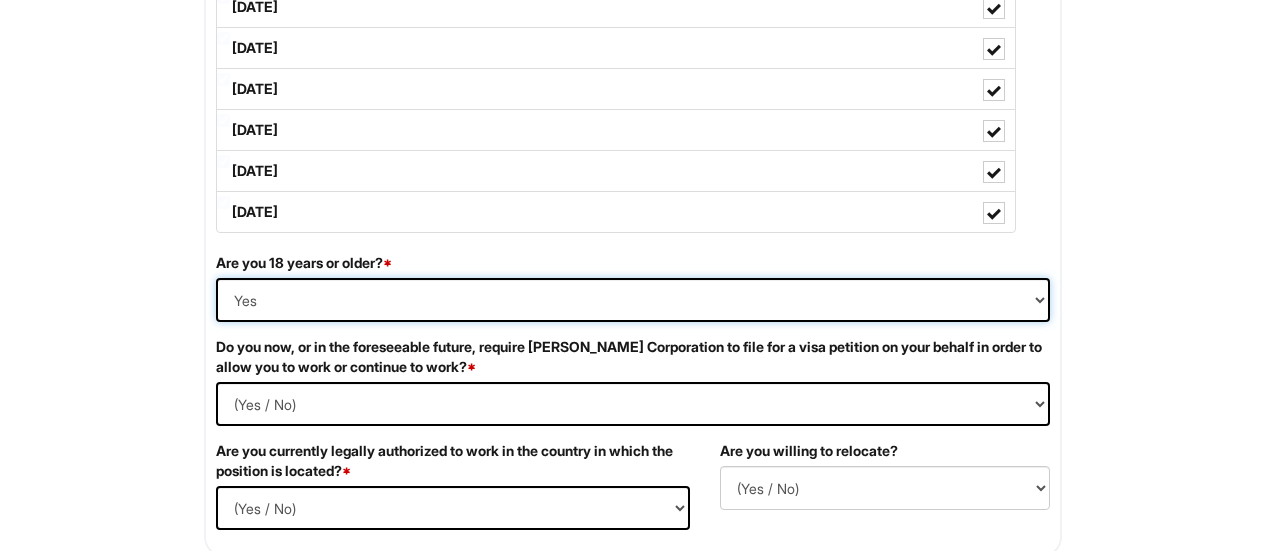 scroll, scrollTop: 1200, scrollLeft: 0, axis: vertical 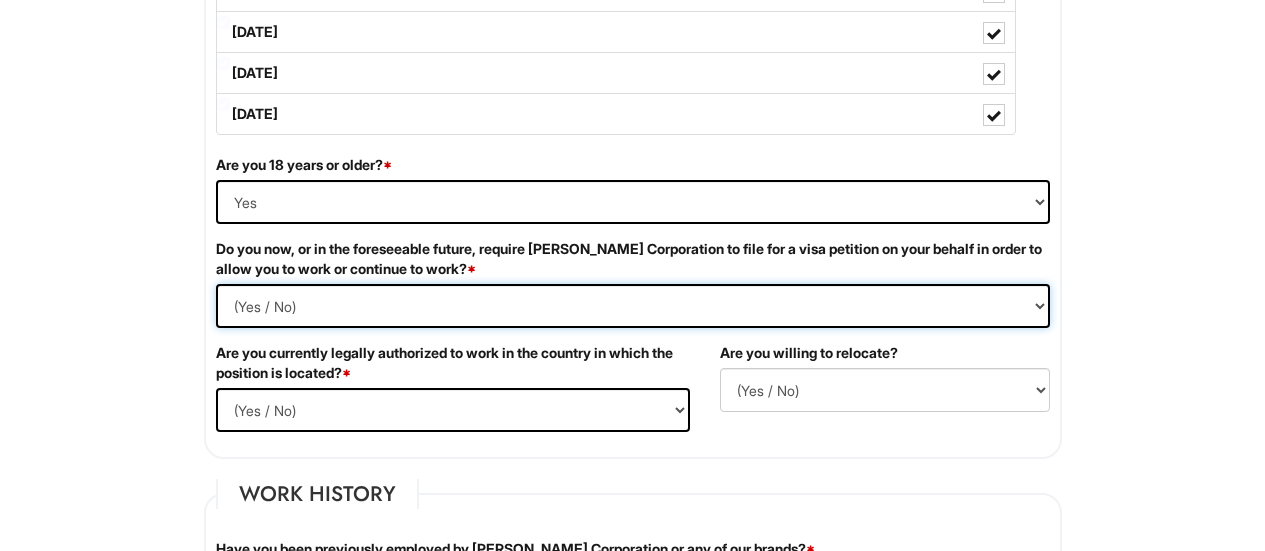 click on "(Yes / No) Yes No" at bounding box center [633, 306] 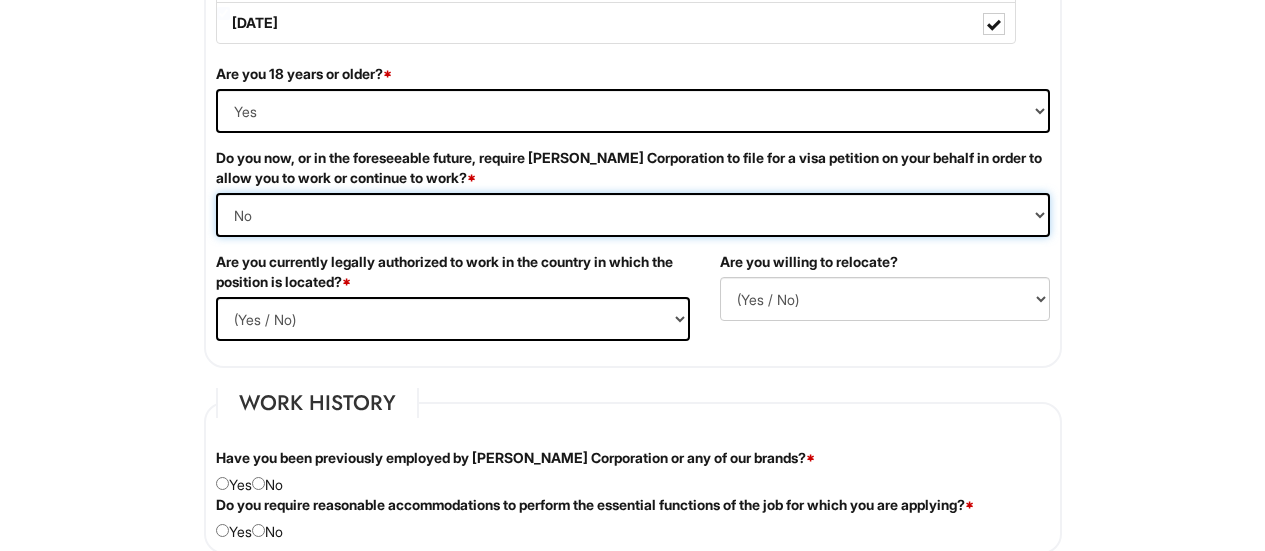 scroll, scrollTop: 1300, scrollLeft: 0, axis: vertical 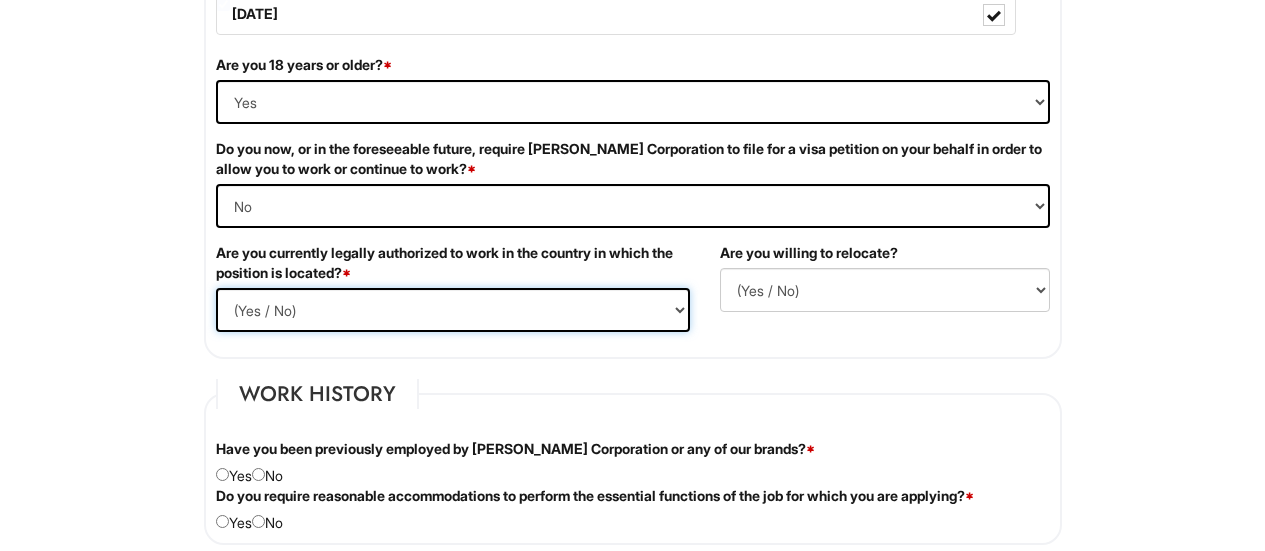 click on "(Yes / No) Yes No" at bounding box center [453, 310] 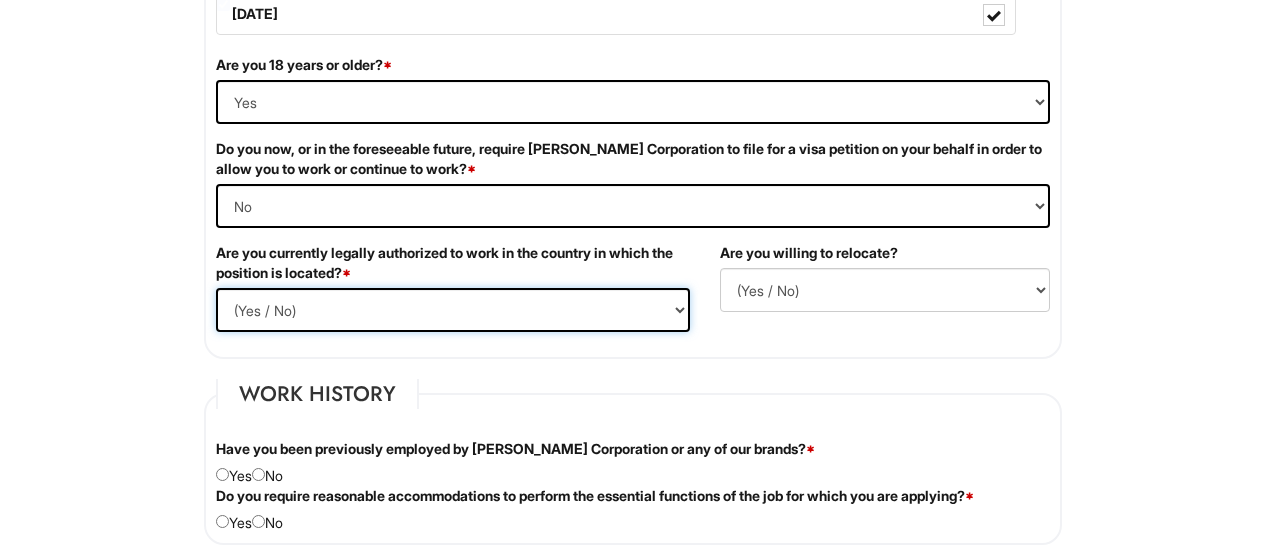 select on "Yes" 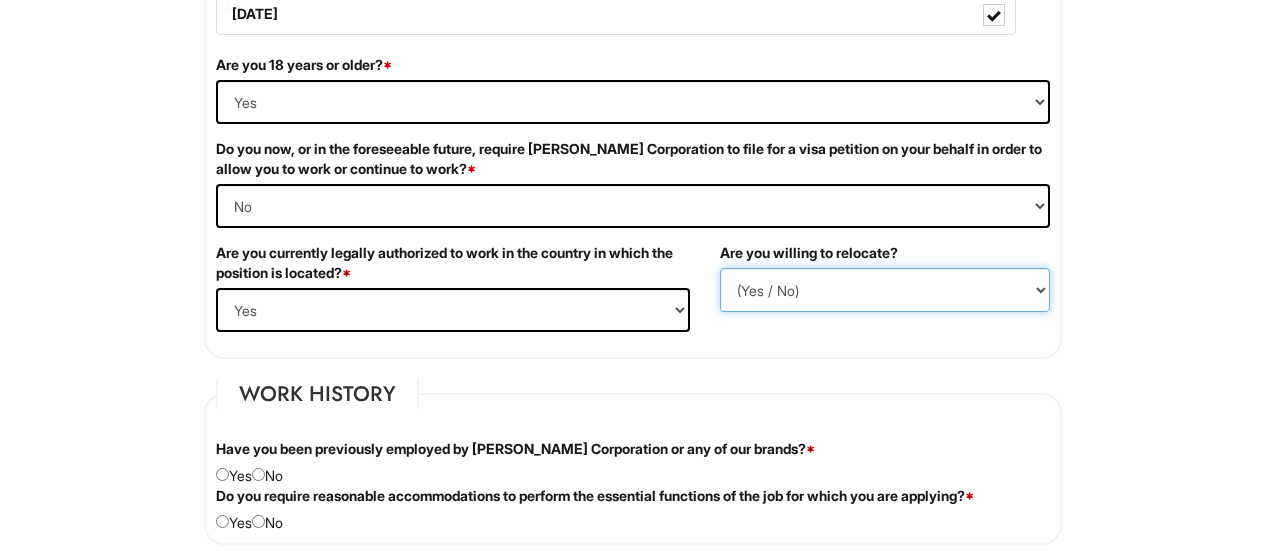 click on "(Yes / No) No Yes" at bounding box center (885, 290) 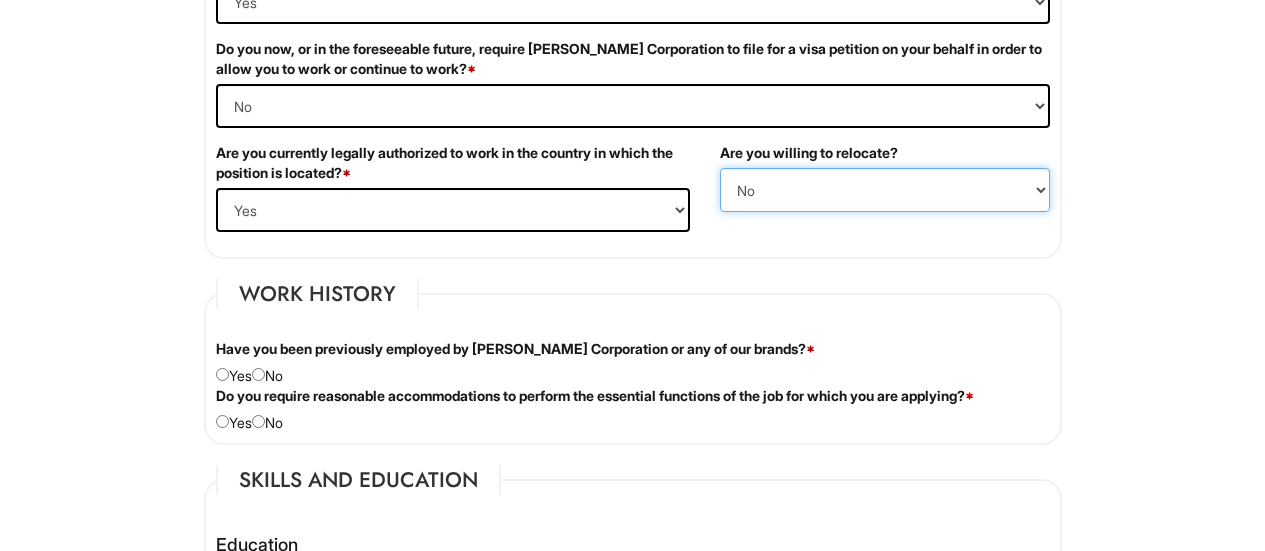 scroll, scrollTop: 1500, scrollLeft: 0, axis: vertical 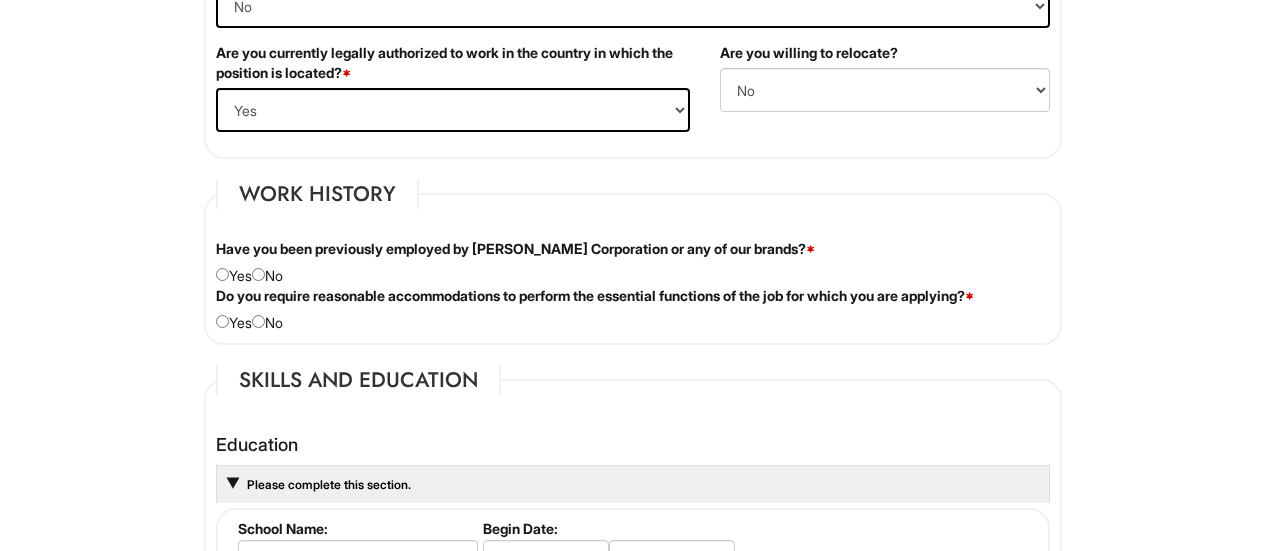 click on "Have you been previously employed by [PERSON_NAME] Corporation or any of our brands? *    Yes   No" at bounding box center (633, 262) 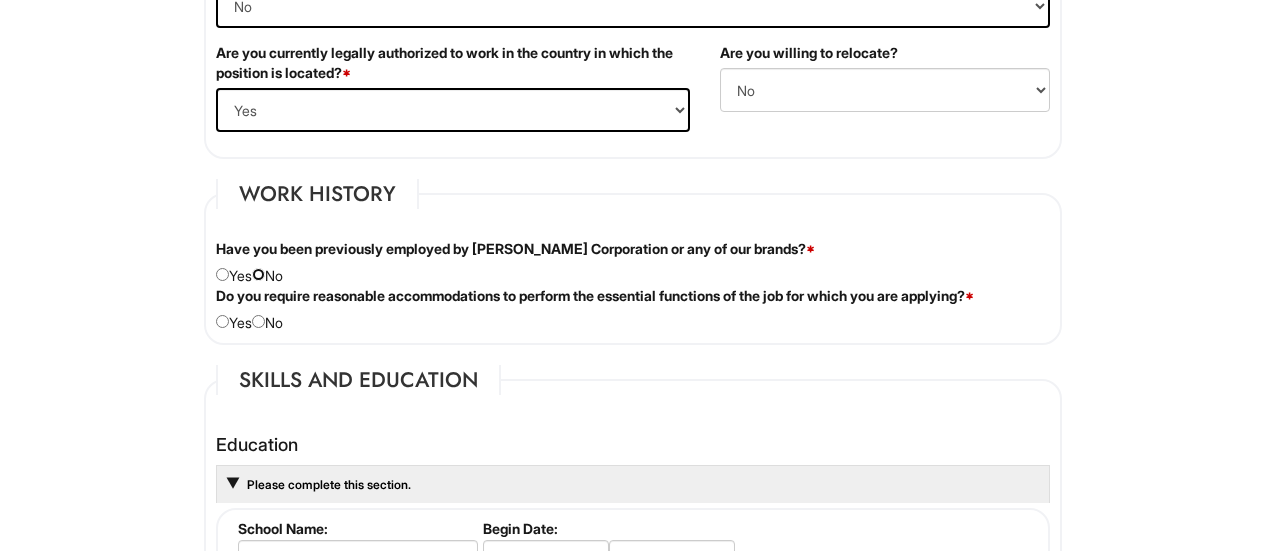 click at bounding box center (258, 274) 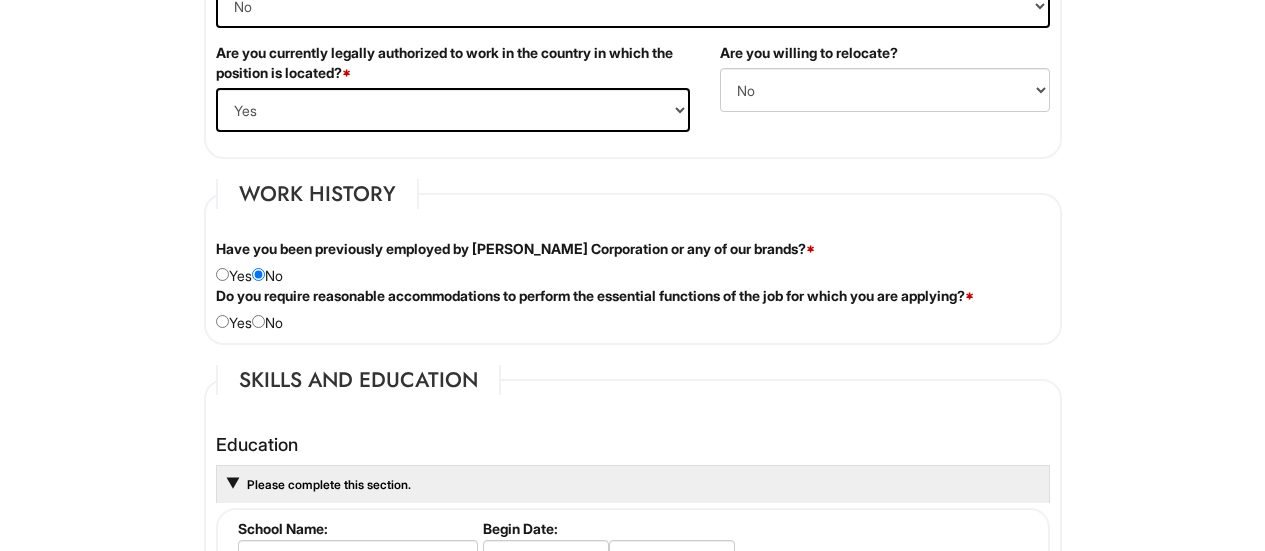 click on "Do you require reasonable accommodations to perform the essential functions of the job for which you are applying? *    Yes   No" at bounding box center (633, 309) 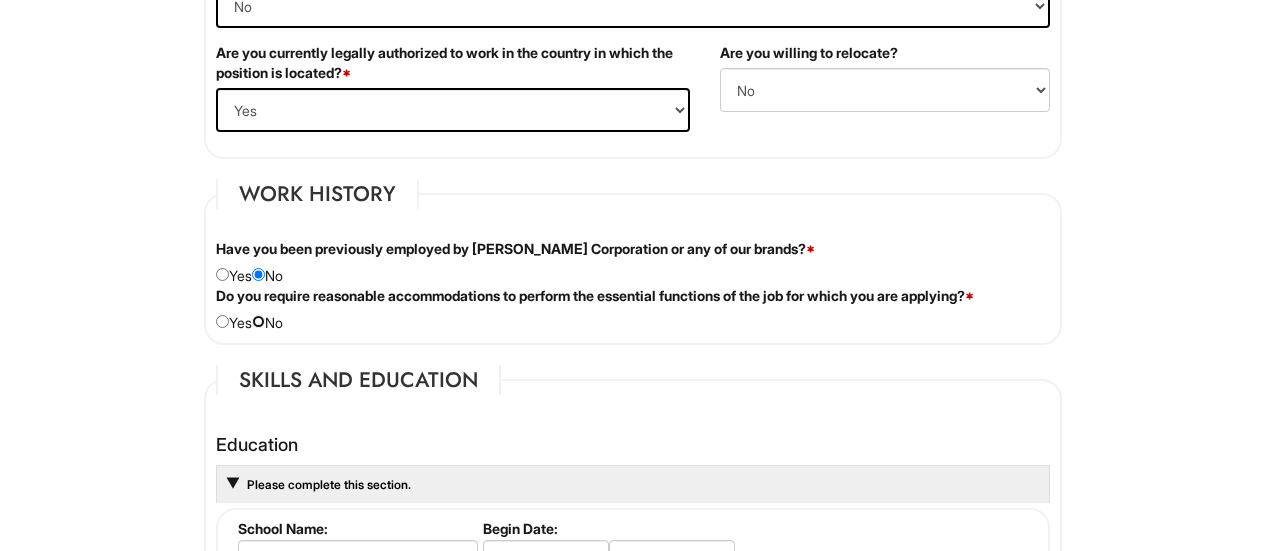 click at bounding box center (258, 321) 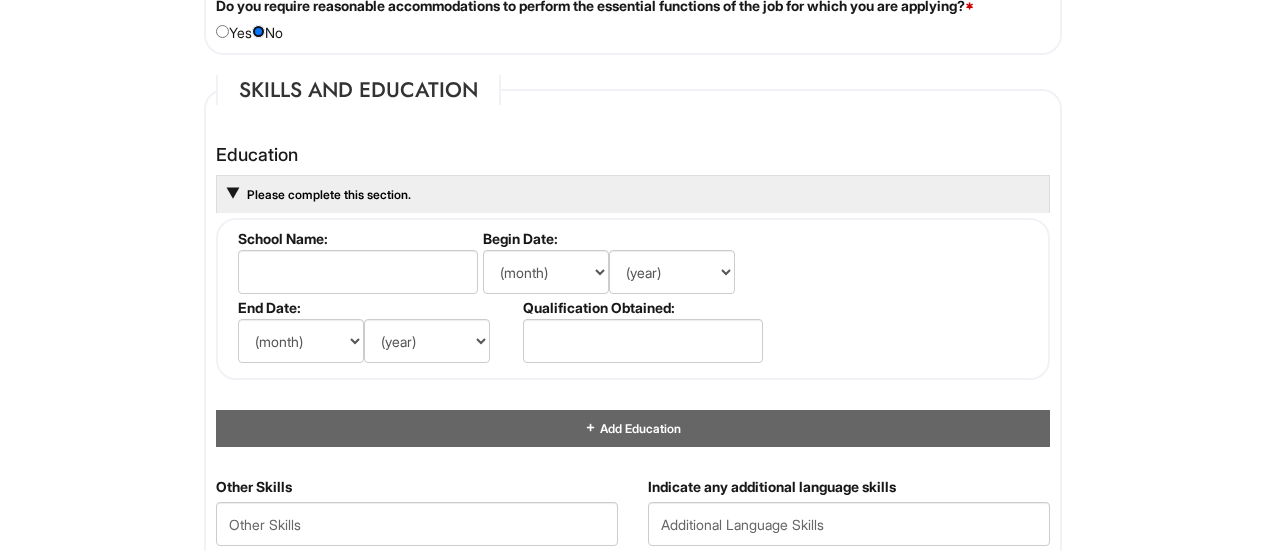 scroll, scrollTop: 1800, scrollLeft: 0, axis: vertical 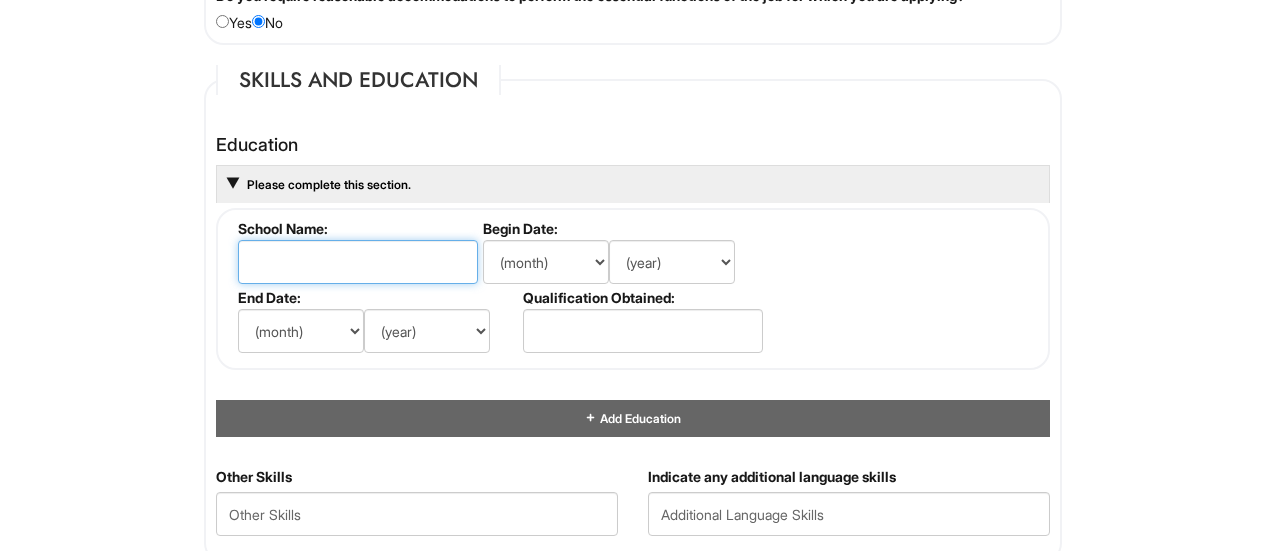 click at bounding box center [358, 262] 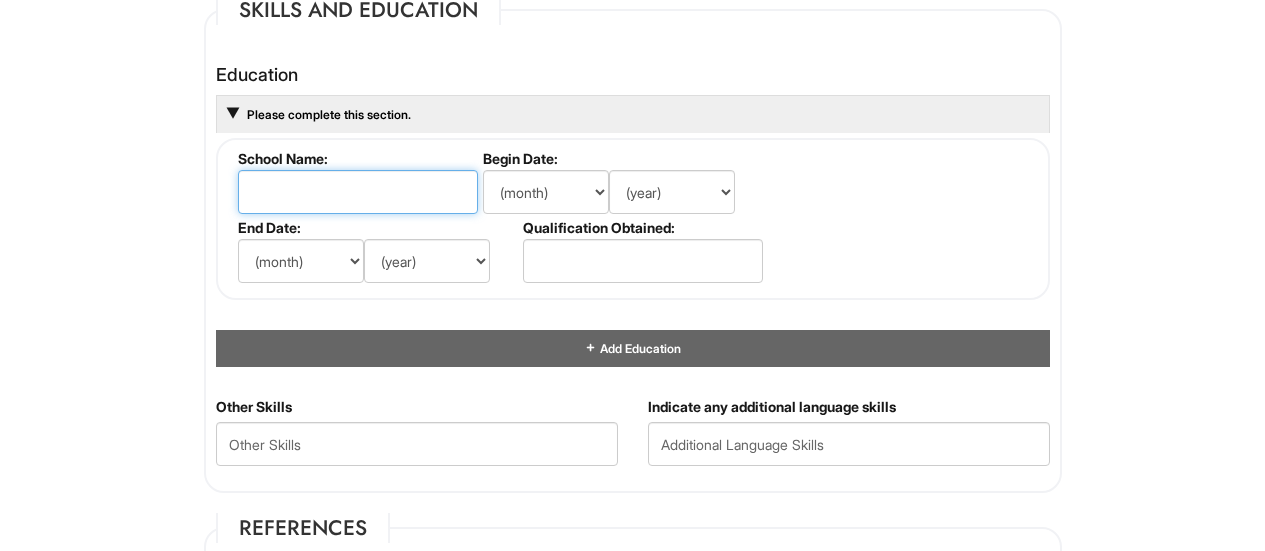 scroll, scrollTop: 1900, scrollLeft: 0, axis: vertical 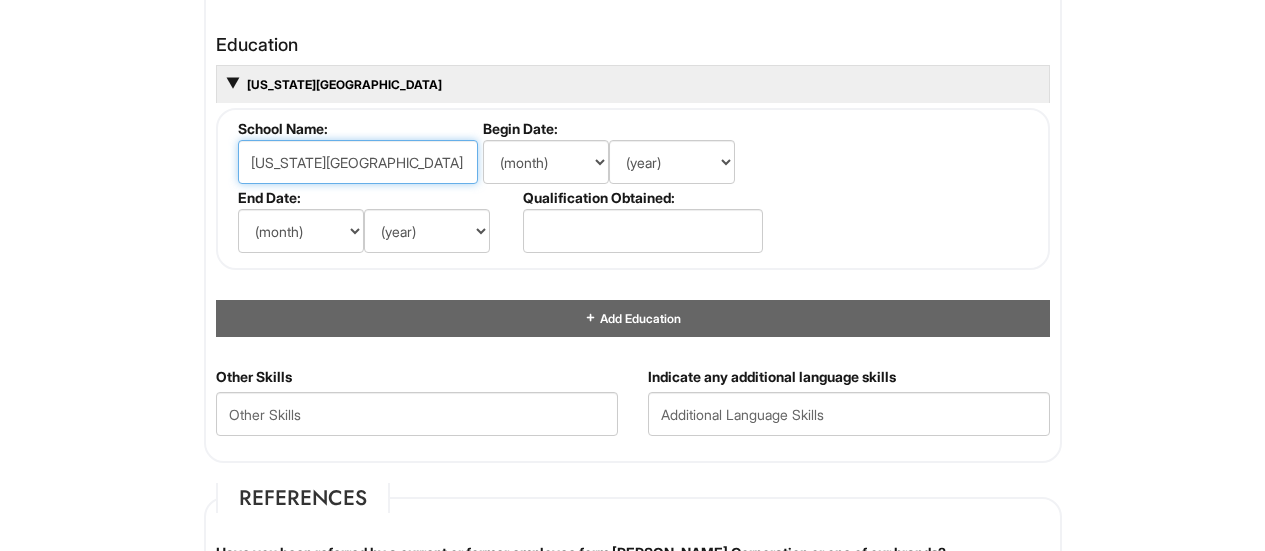type on "[US_STATE][GEOGRAPHIC_DATA]" 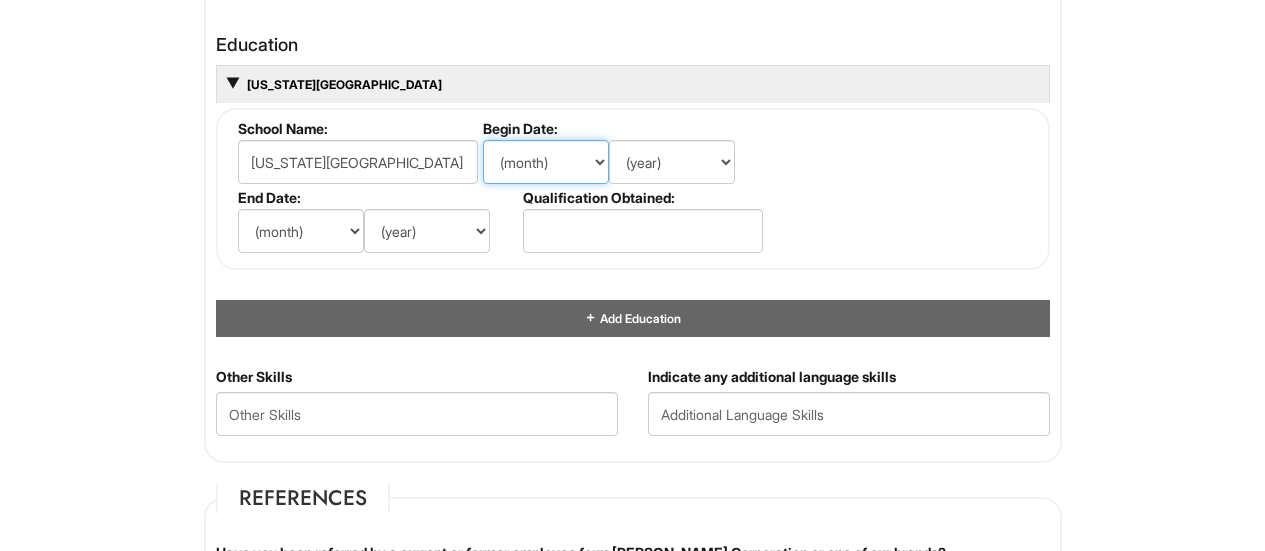 click on "(month) Jan Feb Mar Apr May Jun [DATE] Aug Sep Oct Nov Dec" at bounding box center (546, 162) 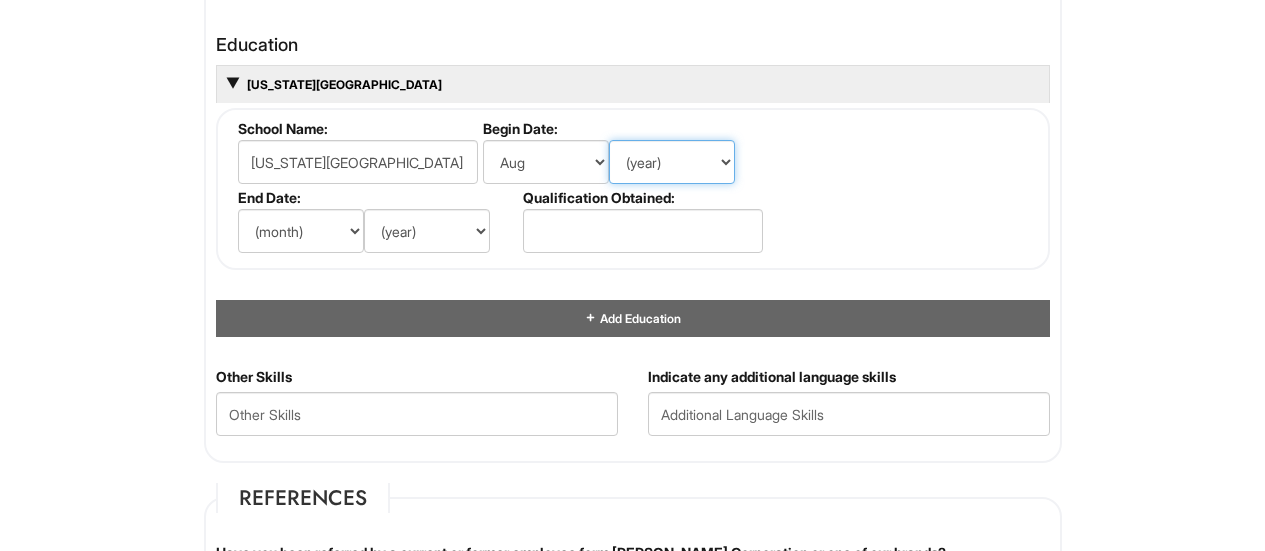click on "(year) 2029 2028 2027 2026 2025 2024 2023 2022 2021 2020 2019 2018 2017 2016 2015 2014 2013 2012 2011 2010 2009 2008 2007 2006 2005 2004 2003 2002 2001 2000 1999 1998 1997 1996 1995 1994 1993 1992 1991 1990 1989 1988 1987 1986 1985 1984 1983 1982 1981 1980 1979 1978 1977 1976 1975 1974 1973 1972 1971 1970 1969 1968 1967 1966 1965 1964 1963 1962 1961 1960 1959 1958 1957 1956 1955 1954 1953 1952 1951 1950 1949 1948 1947 1946  --  2030 2031 2032 2033 2034 2035 2036 2037 2038 2039 2040 2041 2042 2043 2044 2045 2046 2047 2048 2049 2050 2051 2052 2053 2054 2055 2056 2057 2058 2059 2060 2061 2062 2063 2064" at bounding box center (672, 162) 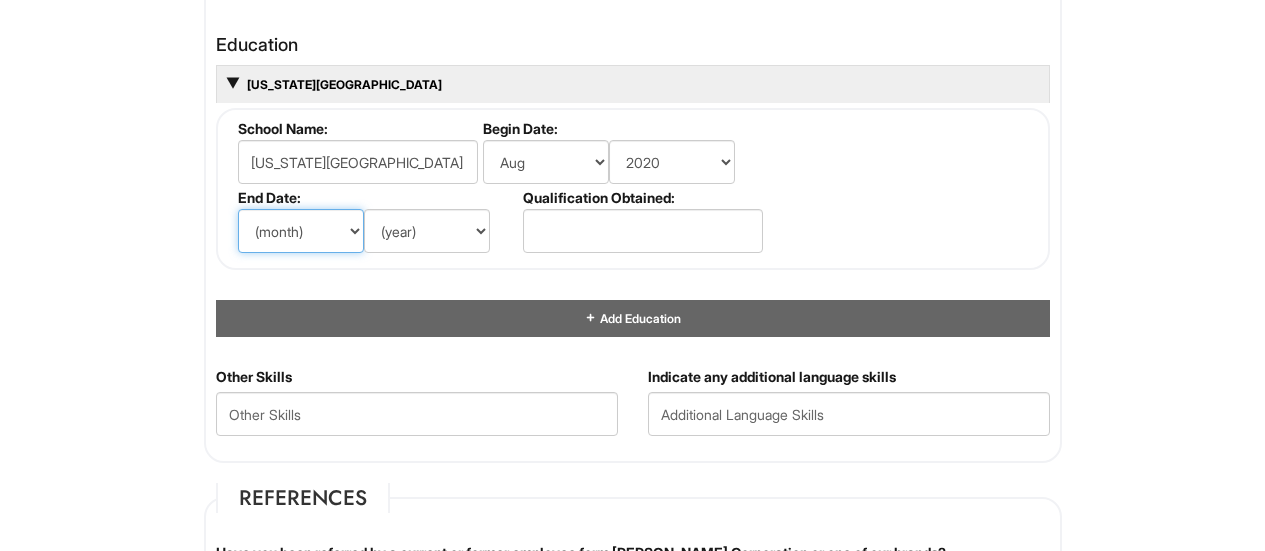 click on "(month) Jan Feb Mar Apr May Jun [DATE] Aug Sep Oct Nov Dec" at bounding box center (301, 231) 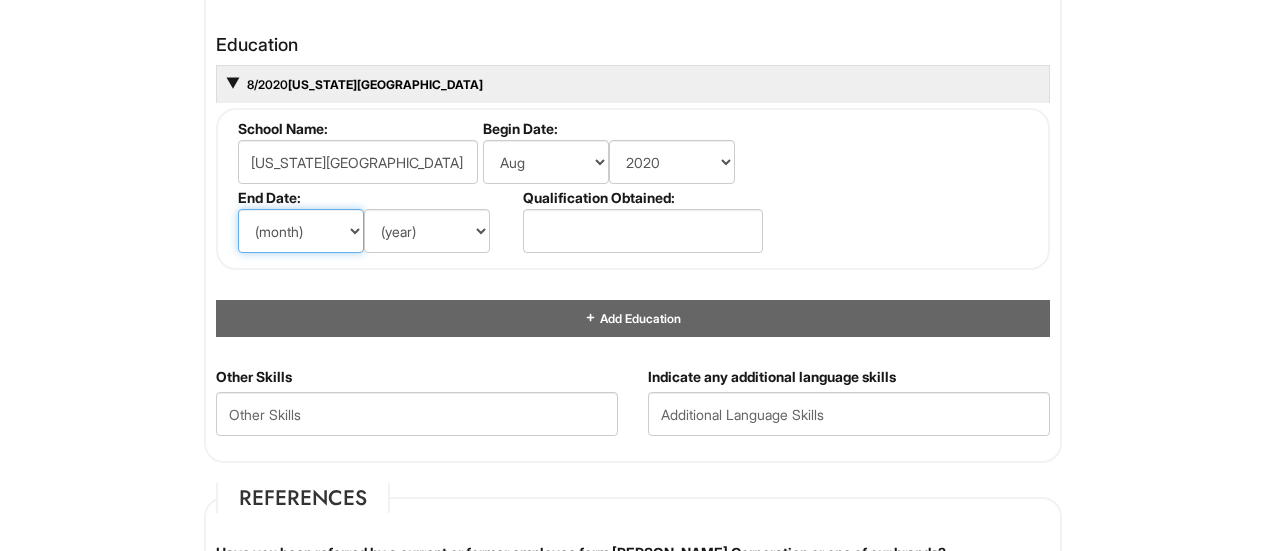 select on "5" 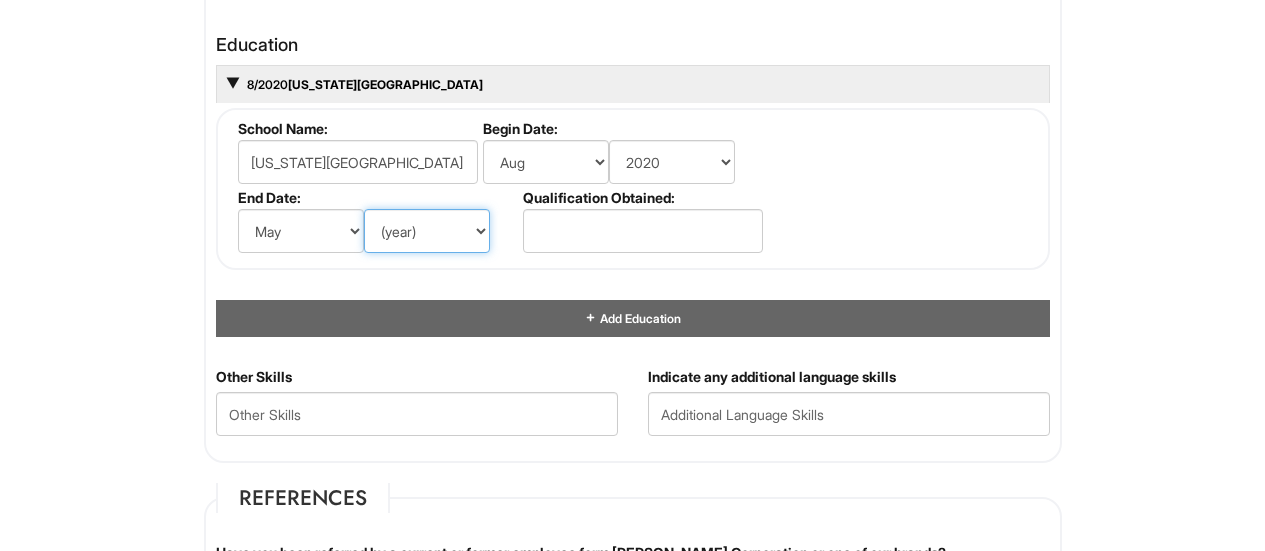 click on "(year) 2029 2028 2027 2026 2025 2024 2023 2022 2021 2020 2019 2018 2017 2016 2015 2014 2013 2012 2011 2010 2009 2008 2007 2006 2005 2004 2003 2002 2001 2000 1999 1998 1997 1996 1995 1994 1993 1992 1991 1990 1989 1988 1987 1986 1985 1984 1983 1982 1981 1980 1979 1978 1977 1976 1975 1974 1973 1972 1971 1970 1969 1968 1967 1966 1965 1964 1963 1962 1961 1960 1959 1958 1957 1956 1955 1954 1953 1952 1951 1950 1949 1948 1947 1946  --  2030 2031 2032 2033 2034 2035 2036 2037 2038 2039 2040 2041 2042 2043 2044 2045 2046 2047 2048 2049 2050 2051 2052 2053 2054 2055 2056 2057 2058 2059 2060 2061 2062 2063 2064" at bounding box center (427, 231) 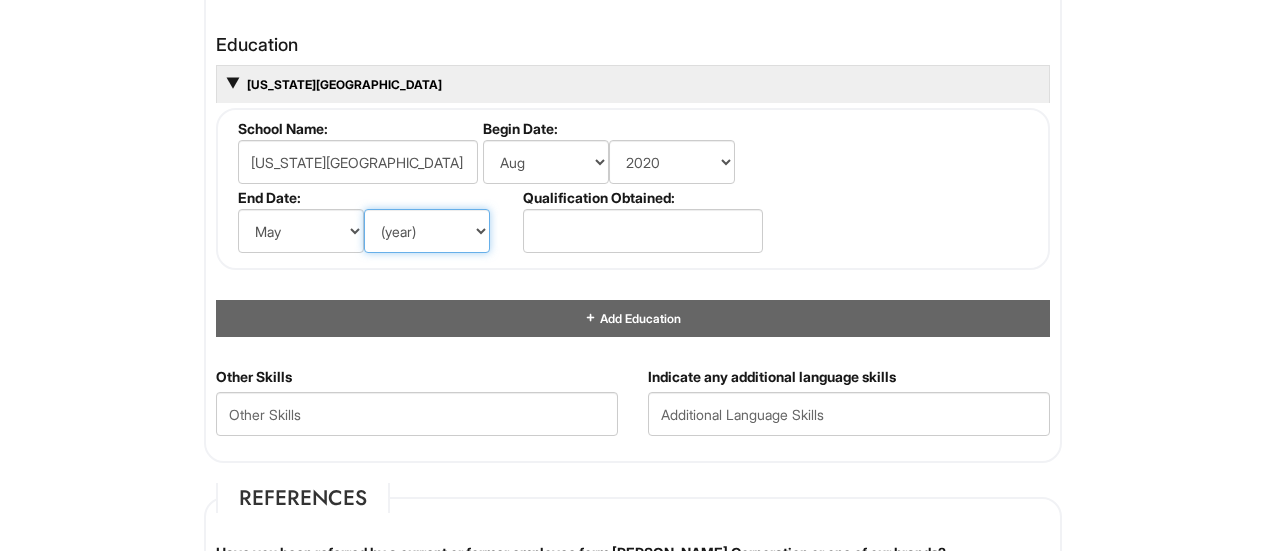 select on "2025" 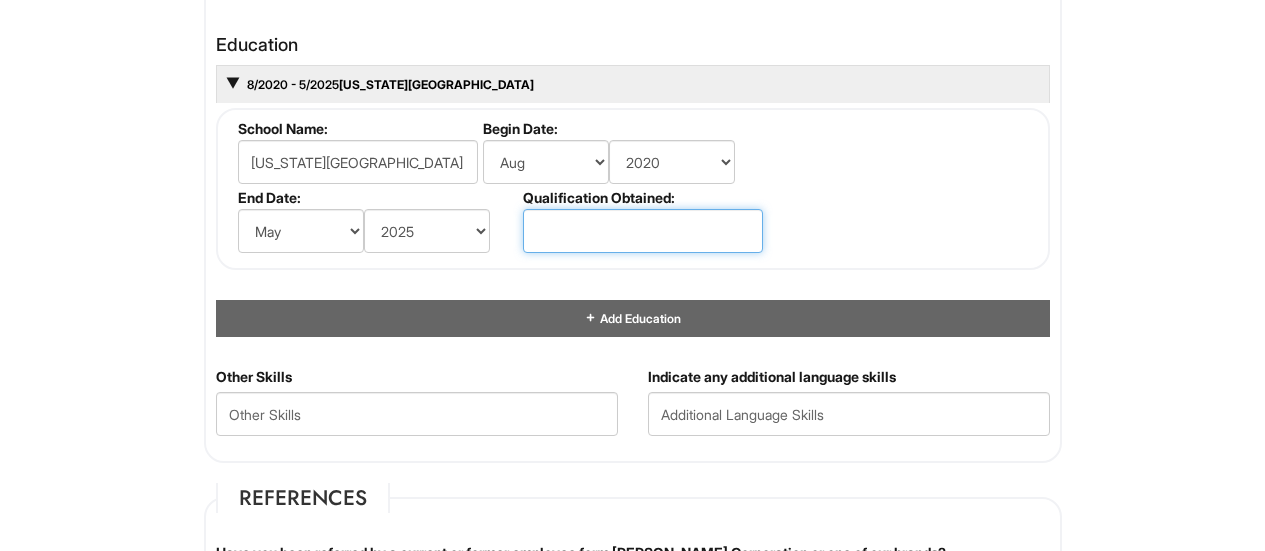 click at bounding box center [643, 231] 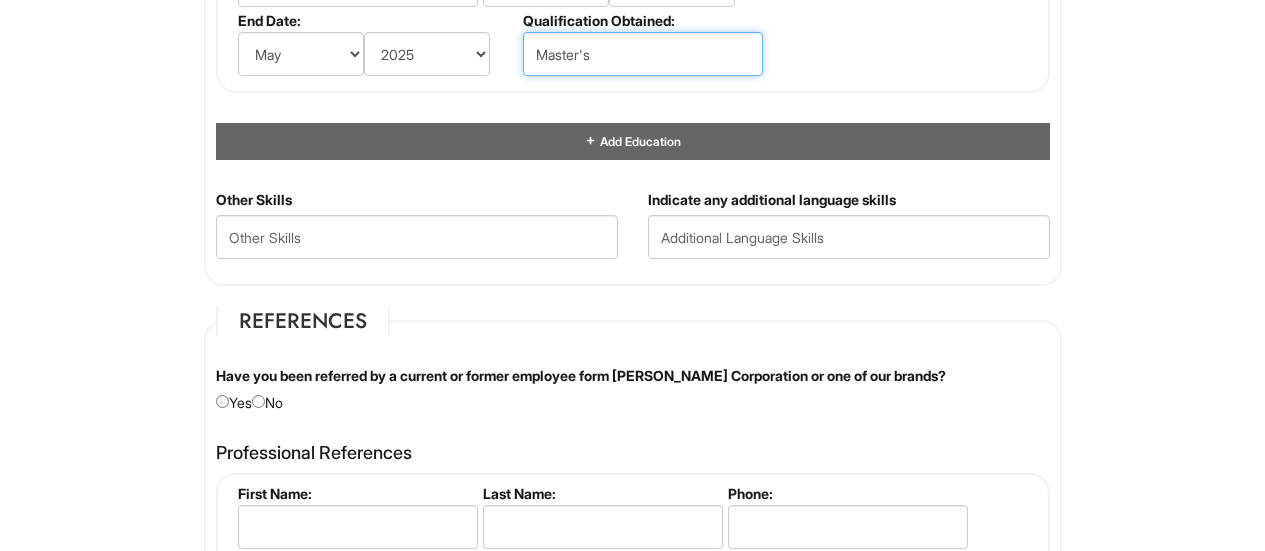 scroll, scrollTop: 2100, scrollLeft: 0, axis: vertical 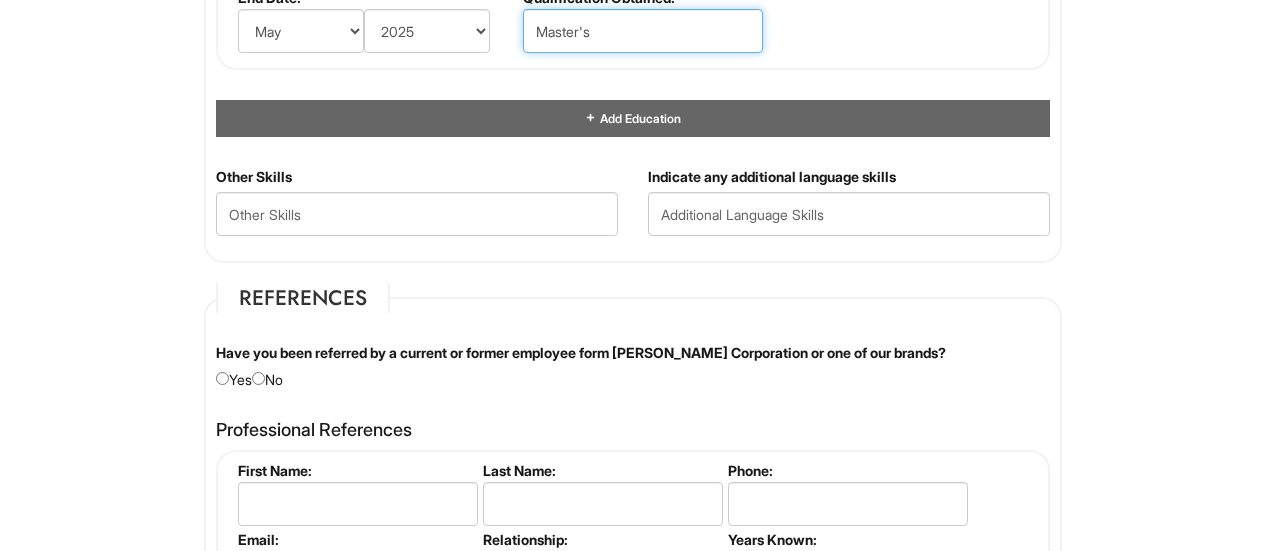 type on "Master's" 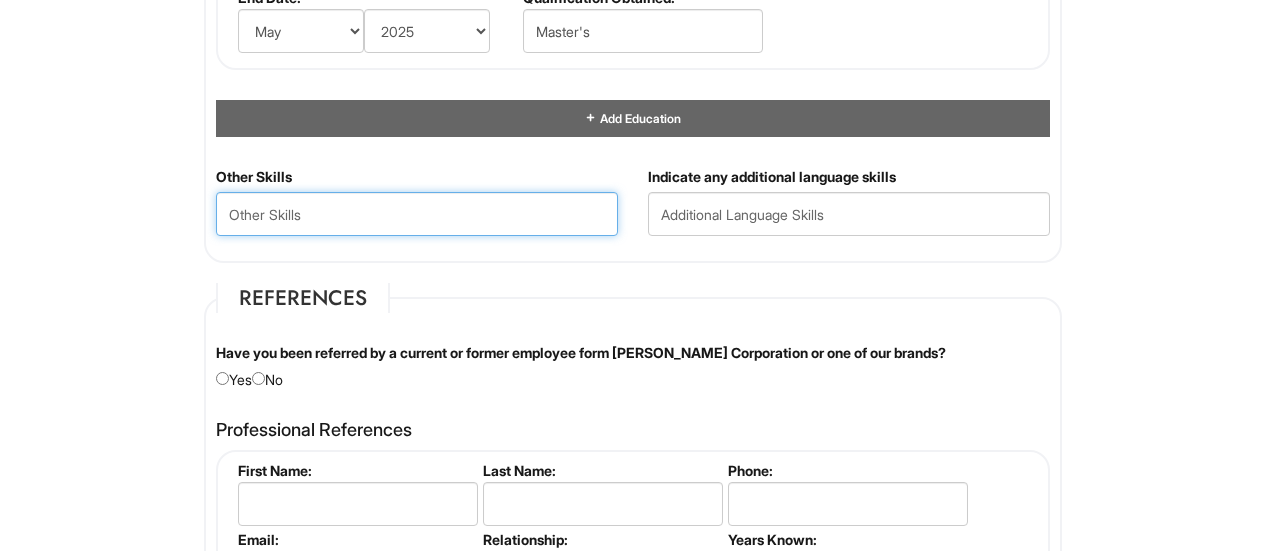 click at bounding box center (417, 214) 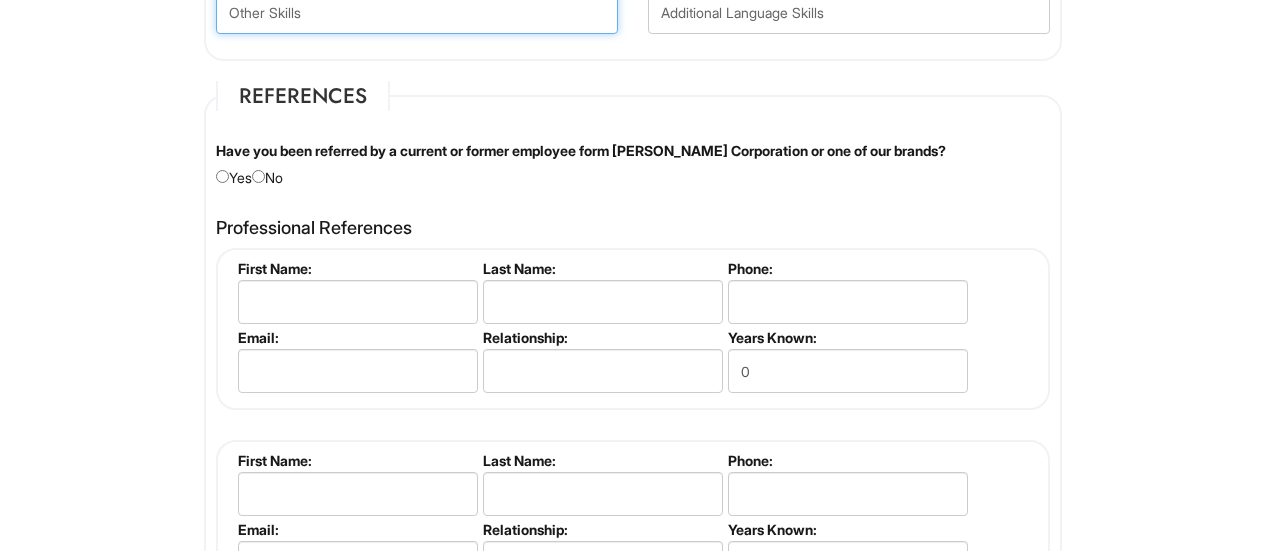 scroll, scrollTop: 2400, scrollLeft: 0, axis: vertical 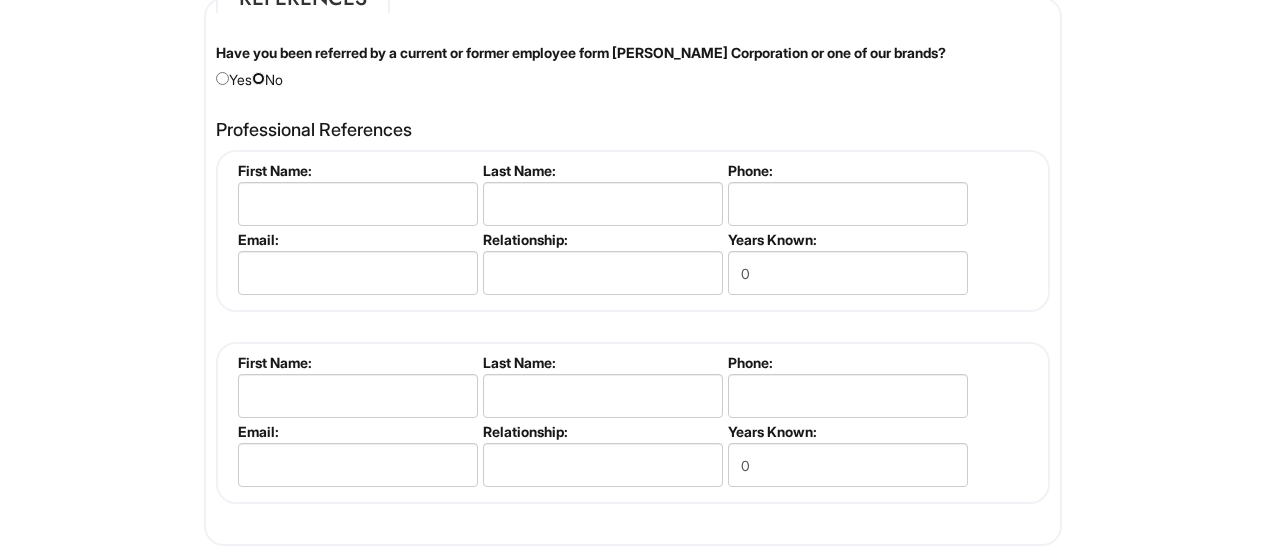 click at bounding box center (258, 78) 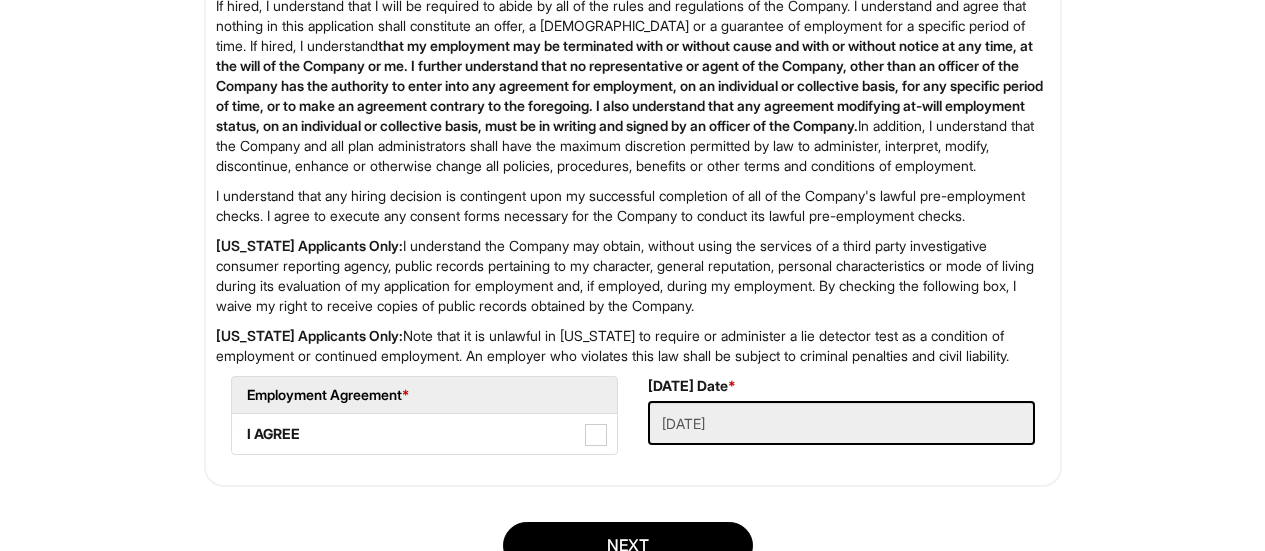 scroll, scrollTop: 3435, scrollLeft: 0, axis: vertical 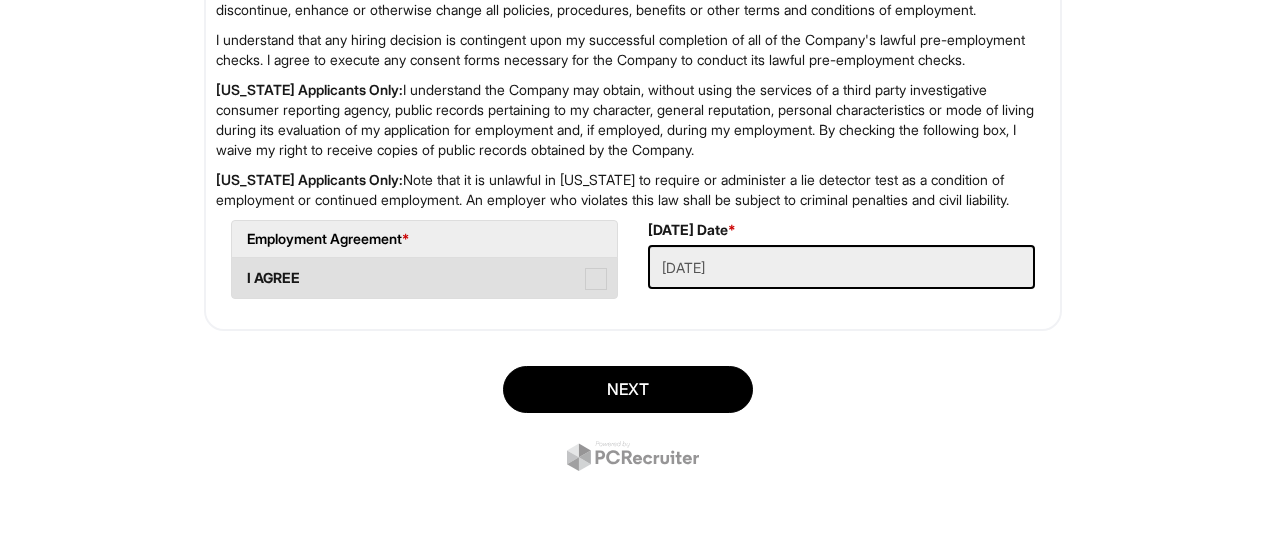 click at bounding box center (596, 279) 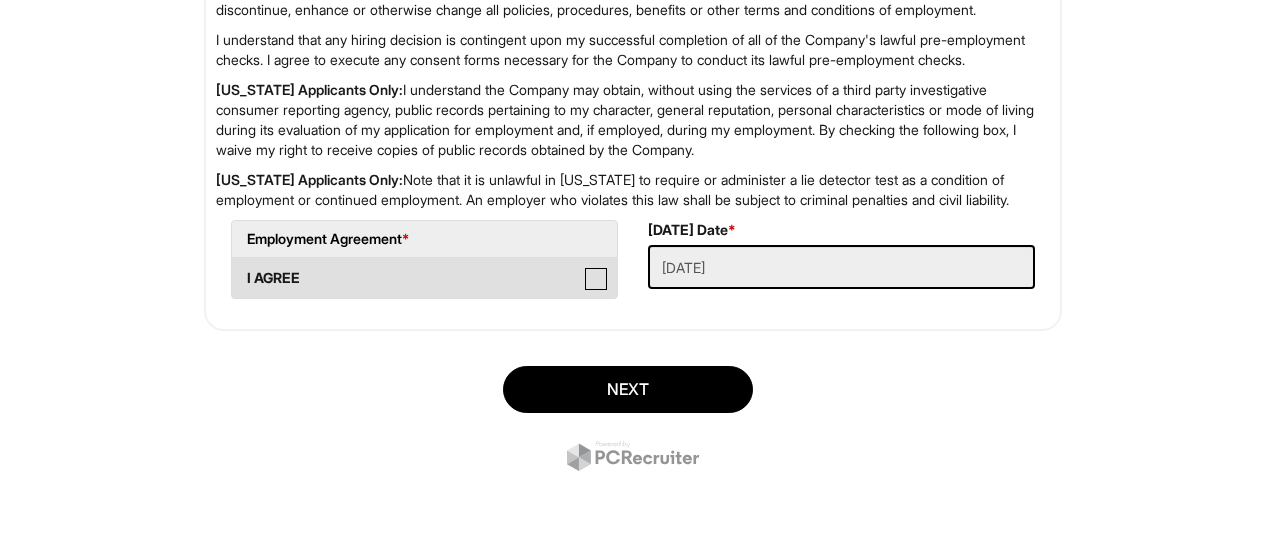 click on "I AGREE" at bounding box center (238, 268) 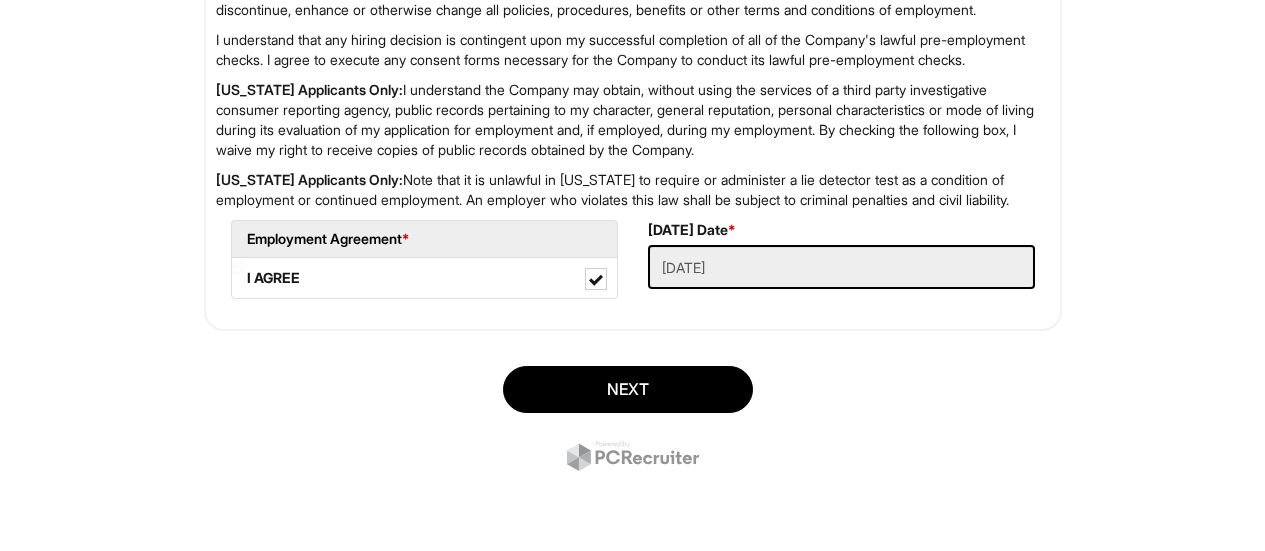 click on "[DATE] Date  *   [DATE]" at bounding box center (841, 262) 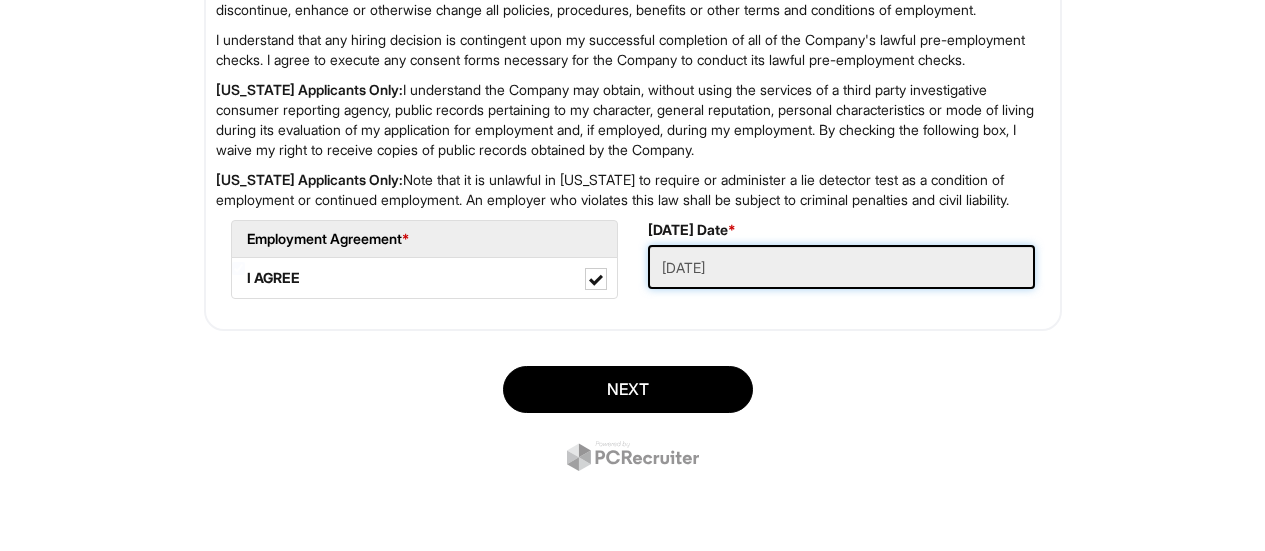 click on "[DATE]" at bounding box center [841, 267] 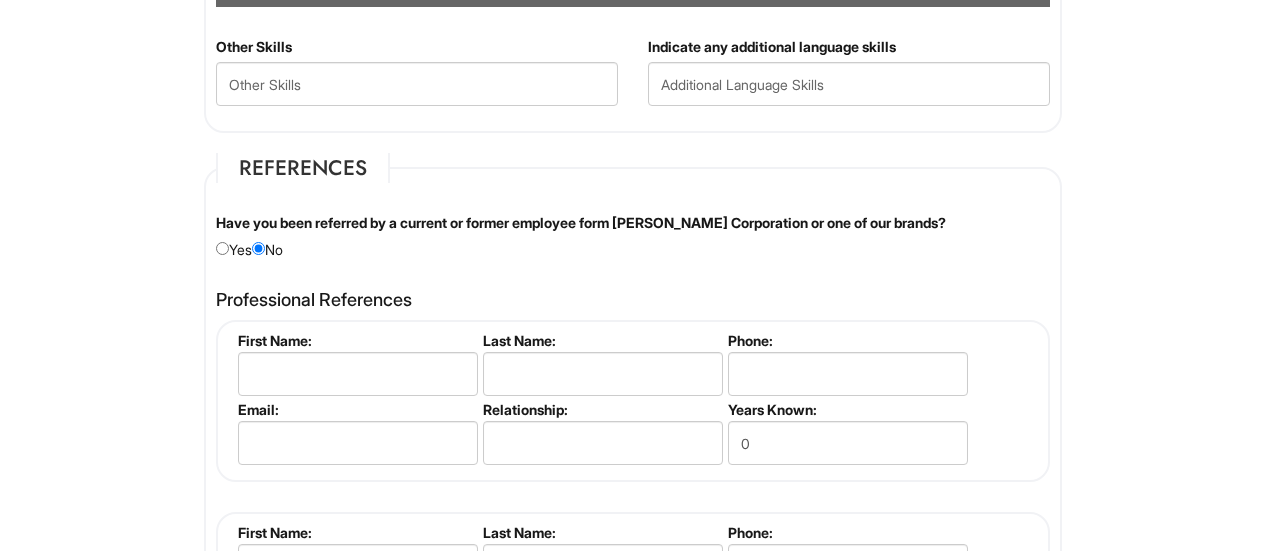 scroll, scrollTop: 2335, scrollLeft: 0, axis: vertical 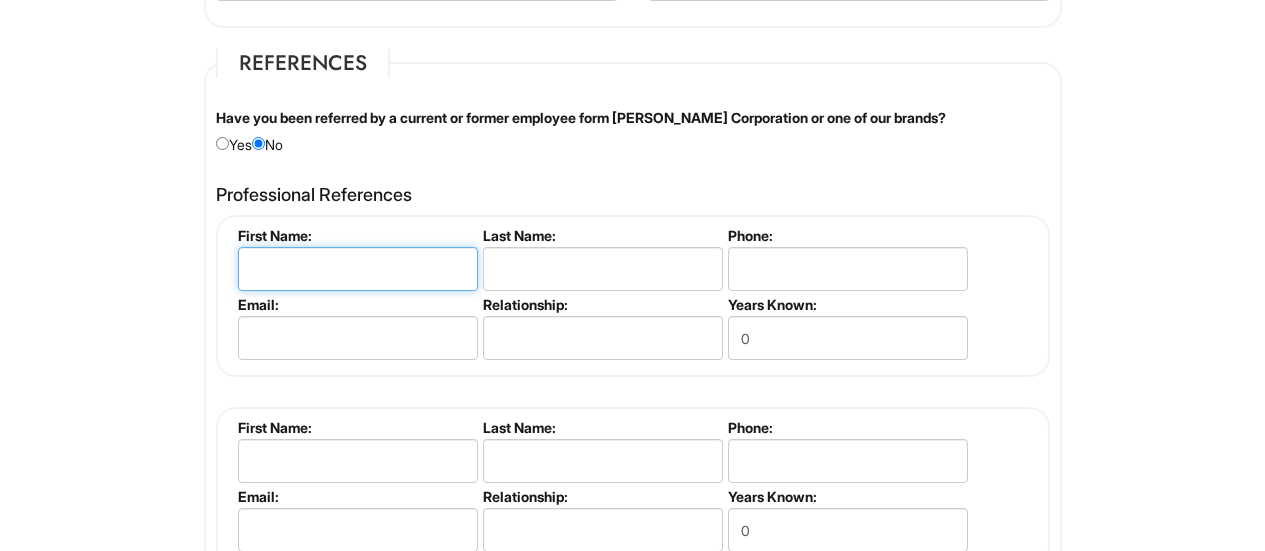 click at bounding box center (358, 269) 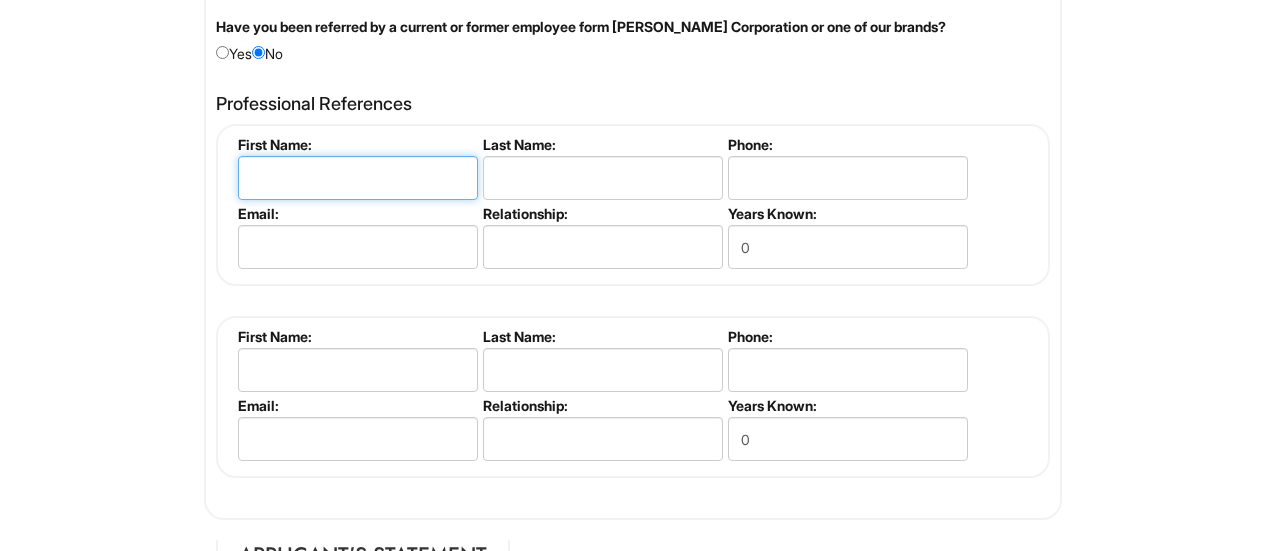 scroll, scrollTop: 2435, scrollLeft: 0, axis: vertical 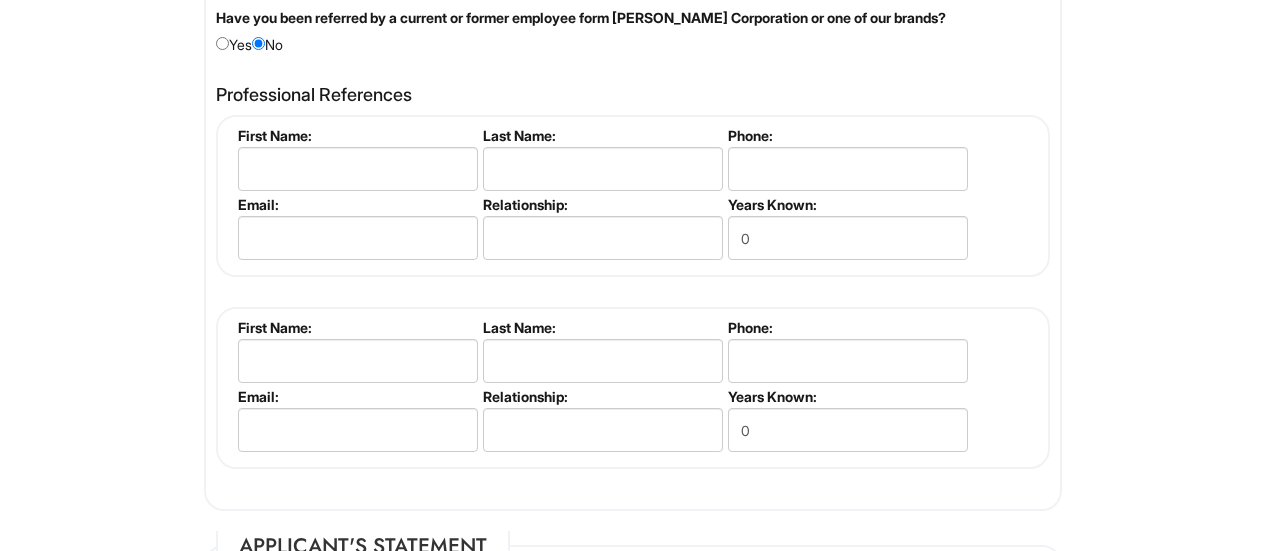 click on "Please Complete This Form 1 2 3 Stock Associate (Full-time), A|X Outlet PLEASE COMPLETE ALL REQUIRED FIELDS
We are an Equal Opportunity Employer. All persons shall have the opportunity to be considered for employment without regard to their race, color, creed, religion, national origin, ancestry, citizenship status, age, disability, gender, sex, sexual orientation, veteran status, genetic information or any other characteristic protected by applicable federal, state or local laws. We will endeavor to make a reasonable accommodation to the known physical or mental limitations of a qualified applicant with a disability unless the accommodation would impose an undue hardship on the operation of our business. If you believe you require such assistance to complete this form or to participate in an interview, please let us know.
Personal Information
Last Name  *   [PERSON_NAME]
First Name  *   [PERSON_NAME]
Middle Name   [PERSON_NAME]
E-mail Address  *   [EMAIL_ADDRESS][DOMAIN_NAME]
Phone  *   [PHONE_NUMBER]" at bounding box center (632, -482) 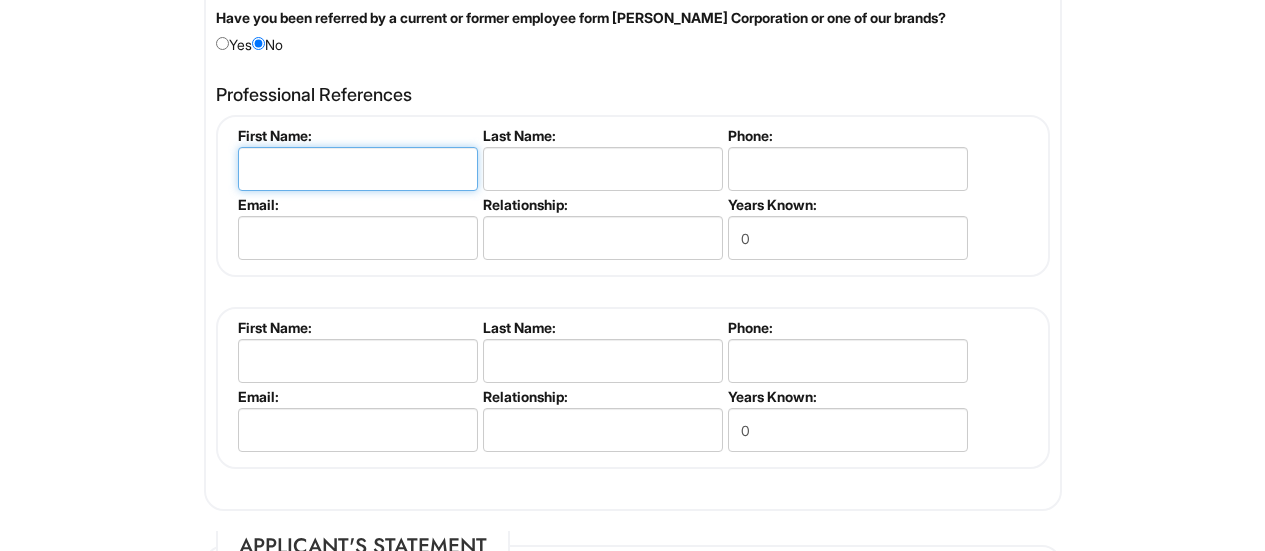 click at bounding box center [358, 169] 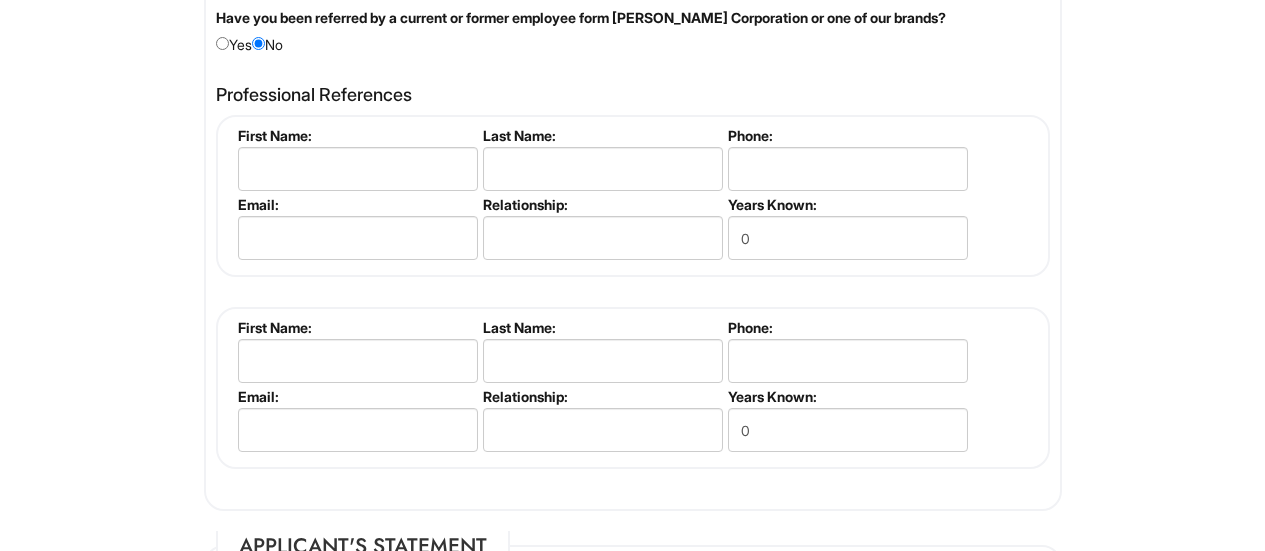 click on "Personal Information
Last Name  *   [PERSON_NAME]
First Name  *   [PERSON_NAME]
Middle Name   [PERSON_NAME]
E-mail Address  *   [EMAIL_ADDRESS][DOMAIN_NAME]
Phone  *   [PHONE_NUMBER]
LinkedIn URL   [URL][DOMAIN_NAME]
Resume Upload   Resume Upload* Safranske_Bradley_Resume_Retail.pdf
Street Address  *   [STREET_ADDRESS]
State/Province  *   State/Province [US_STATE] [US_STATE] [US_STATE] [US_STATE] [US_STATE] [US_STATE] [US_STATE] [US_STATE] [US_STATE][GEOGRAPHIC_DATA] [US_STATE] [US_STATE] [US_STATE] [US_STATE] [US_STATE] [US_STATE] [US_STATE] [US_STATE] [US_STATE] [US_STATE] [US_STATE] [US_STATE] [US_STATE] [US_STATE] [US_STATE] [US_STATE] [US_STATE] [US_STATE] [US_STATE] [US_STATE] [US_STATE] [US_STATE] [US_STATE] [US_STATE] [US_STATE] [US_STATE] [US_STATE] [US_STATE] [US_STATE] [US_STATE] [US_STATE] [US_STATE] [US_STATE] [US_STATE] [US_STATE] [US_STATE] [US_STATE] [US_STATE][PERSON_NAME][US_STATE] [US_STATE][PERSON_NAME] [US_STATE] [US_STATE] [GEOGRAPHIC_DATA]-[GEOGRAPHIC_DATA] [GEOGRAPHIC_DATA]-[GEOGRAPHIC_DATA] [GEOGRAPHIC_DATA]-[GEOGRAPHIC_DATA] [GEOGRAPHIC_DATA]-[GEOGRAPHIC_DATA] [GEOGRAPHIC_DATA]-[GEOGRAPHIC_DATA] [GEOGRAPHIC_DATA]-[GEOGRAPHIC_DATA]
*" at bounding box center (633, -427) 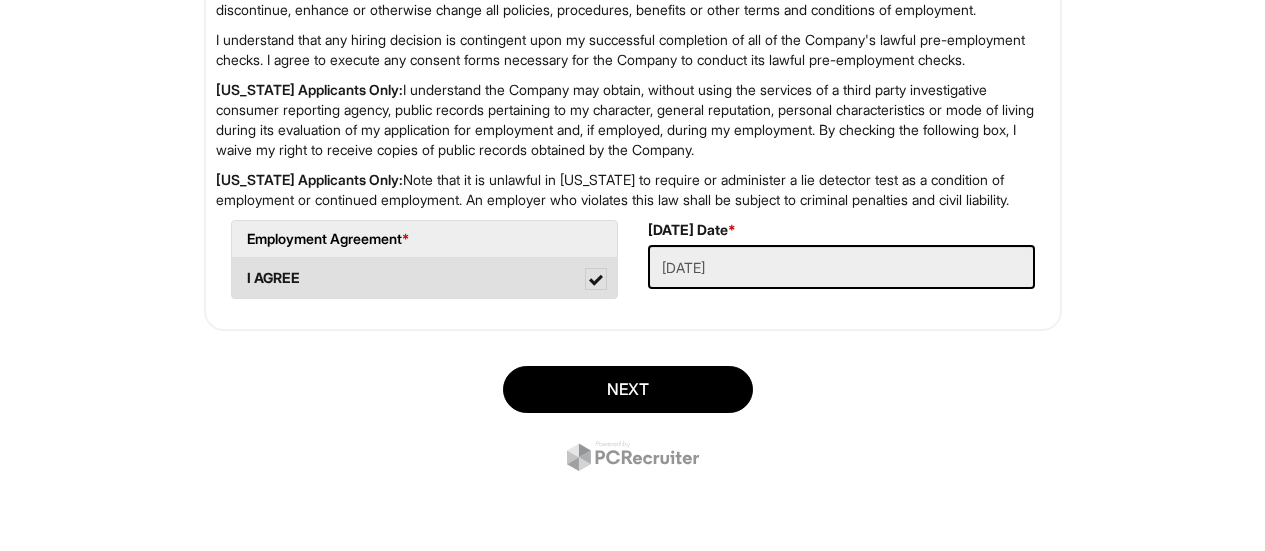 scroll, scrollTop: 3435, scrollLeft: 0, axis: vertical 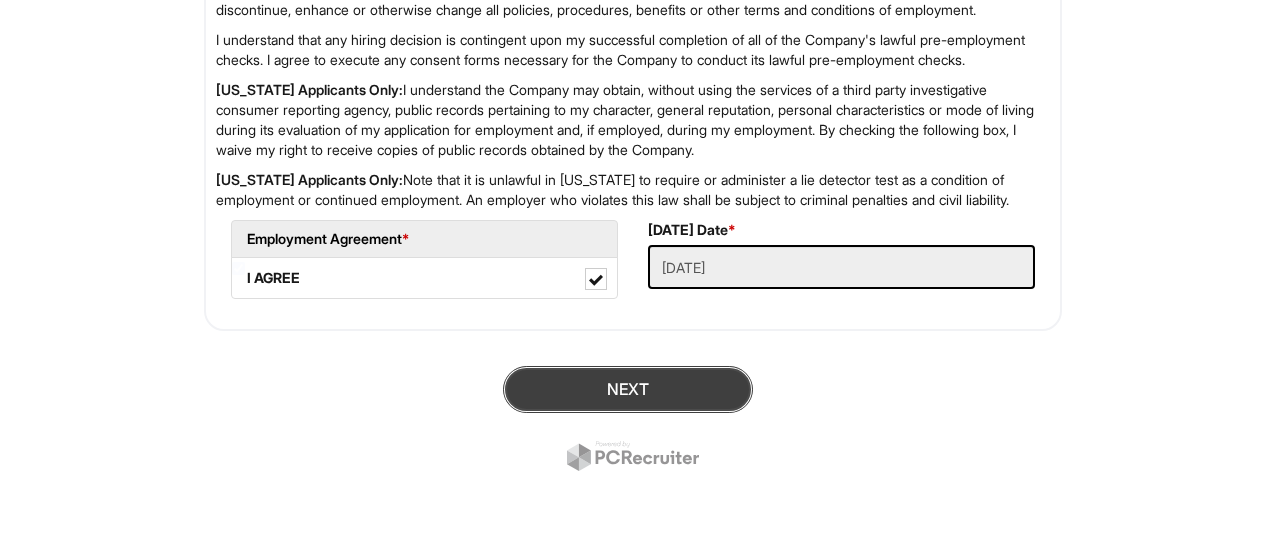 click on "Next" at bounding box center (628, 389) 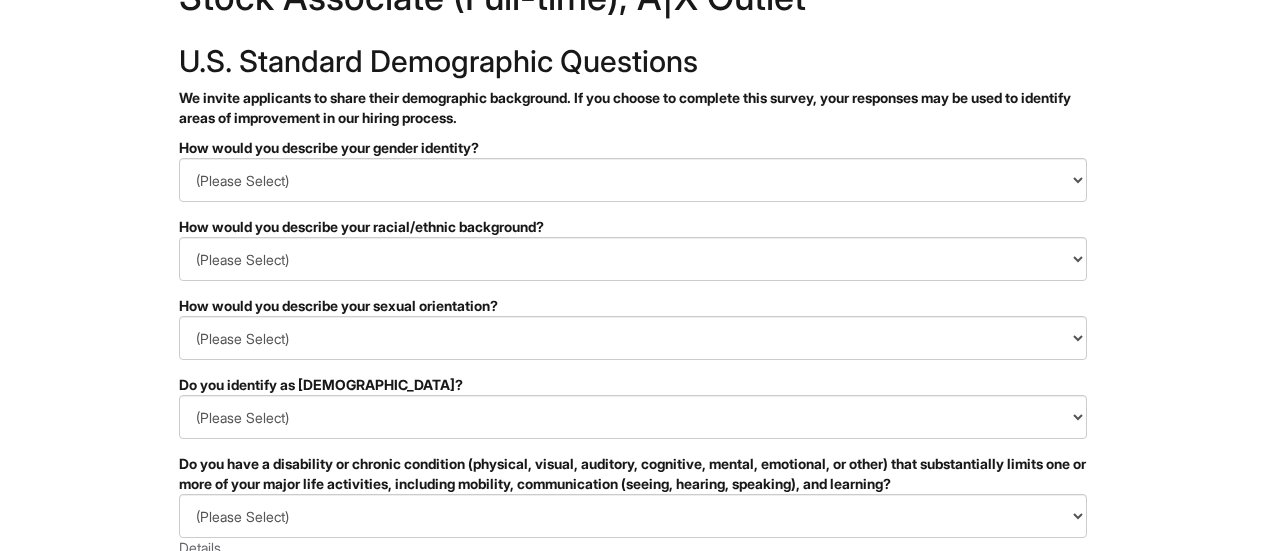 scroll, scrollTop: 100, scrollLeft: 0, axis: vertical 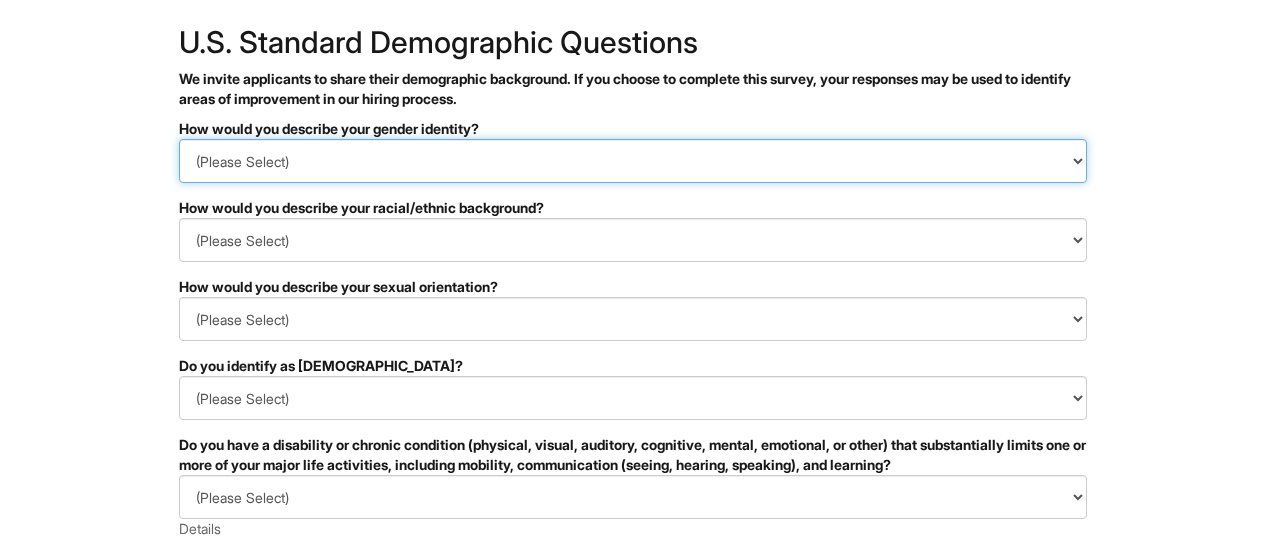 click on "(Please Select) Man Woman Non-binary I prefer to self-describe I don't wish to answer" at bounding box center [633, 161] 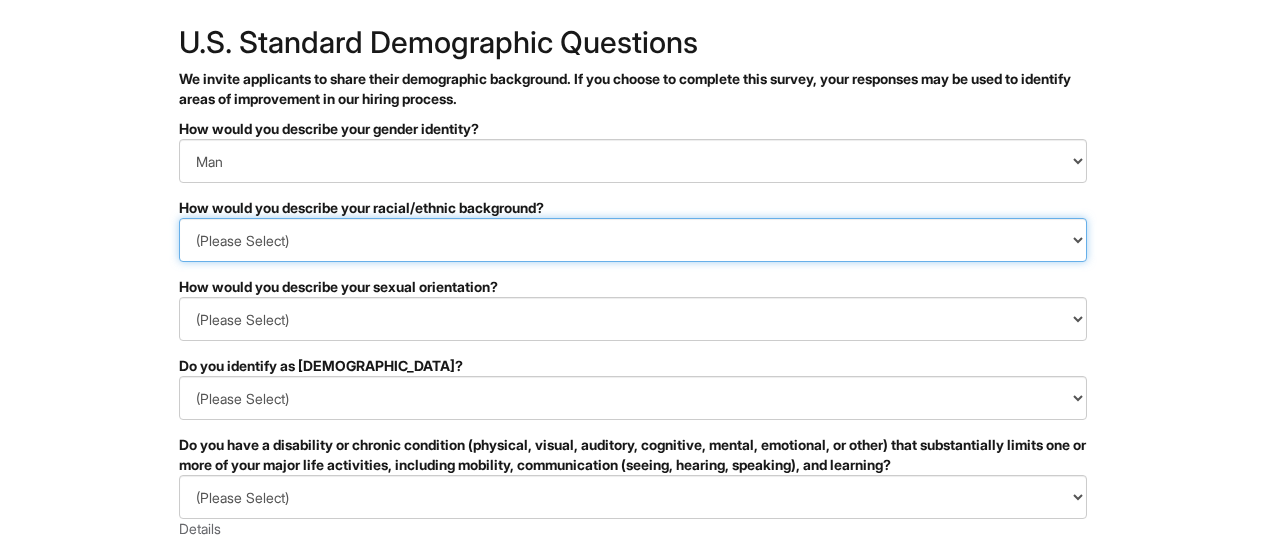 click on "(Please Select) Black or of African descent    East Asian    Hispanic, Latinx or of Spanish Origin    Indigenous, American Indian or Alaska Native    Middle Eastern or North African    Native Hawaiian or Pacific Islander    South Asian    Southeast Asian    White or European    I prefer to self-describe    I don't wish to answer" at bounding box center (633, 240) 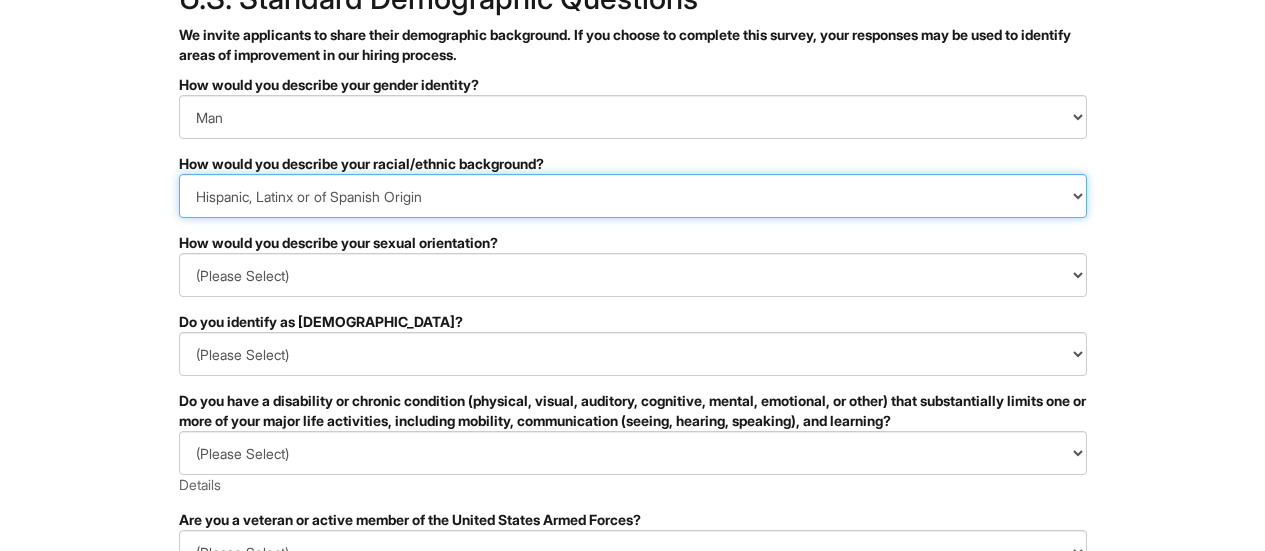 scroll, scrollTop: 200, scrollLeft: 0, axis: vertical 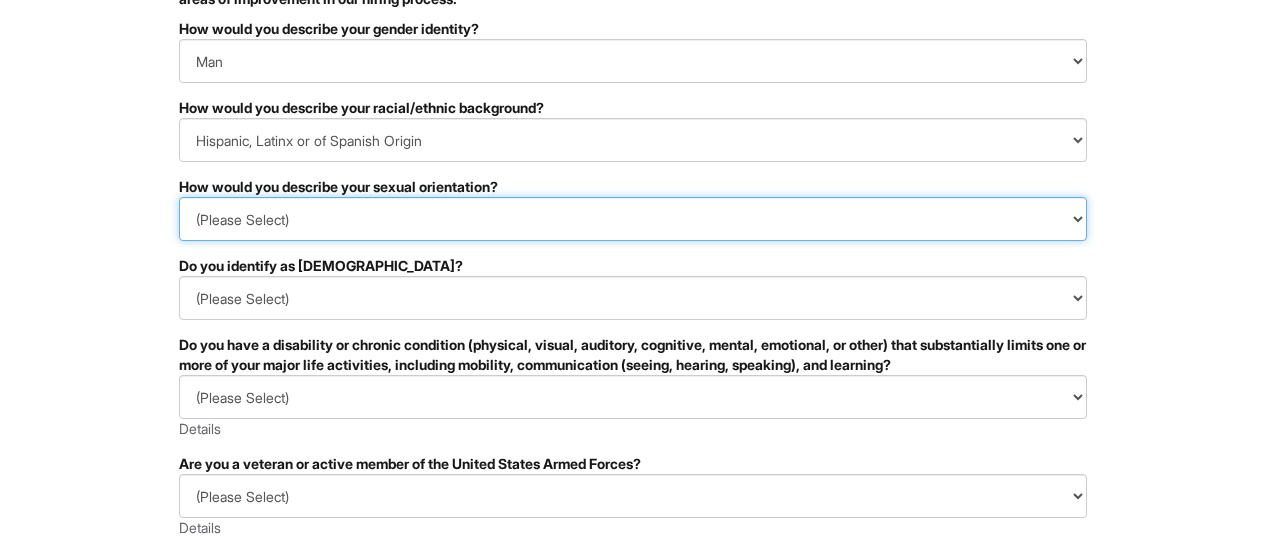 click on "(Please Select) Asexual Bisexual and/or pansexual Gay Heterosexual Lesbian Queer I prefer to self-describe I don't wish to answer" at bounding box center [633, 219] 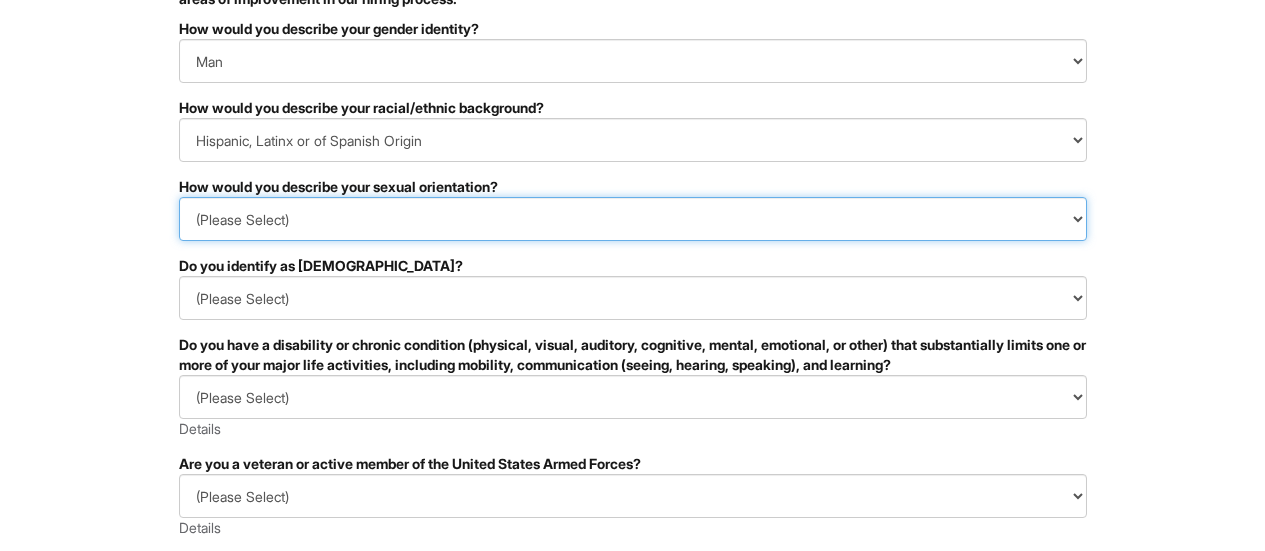 select on "Heterosexual" 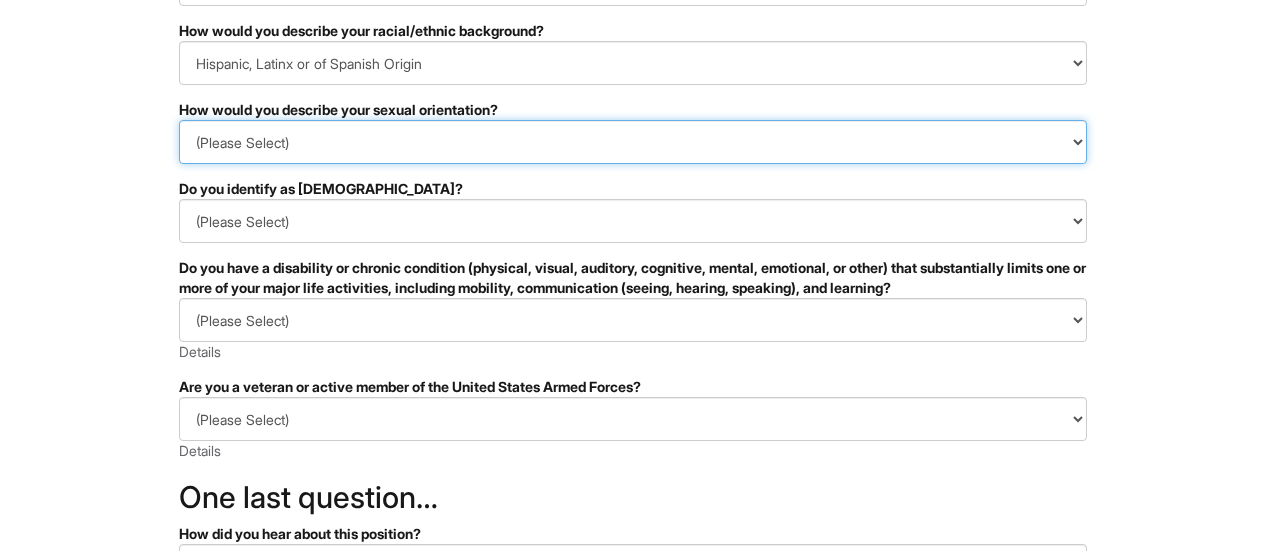 scroll, scrollTop: 300, scrollLeft: 0, axis: vertical 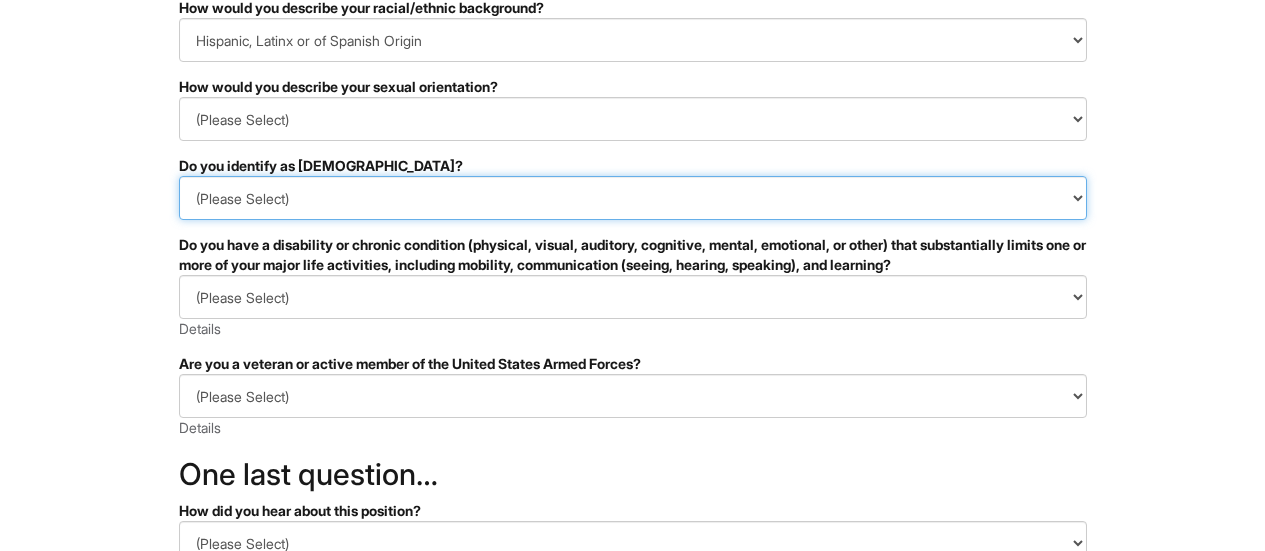 click on "(Please Select) Yes No I prefer to self-describe I don't wish to answer" at bounding box center (633, 198) 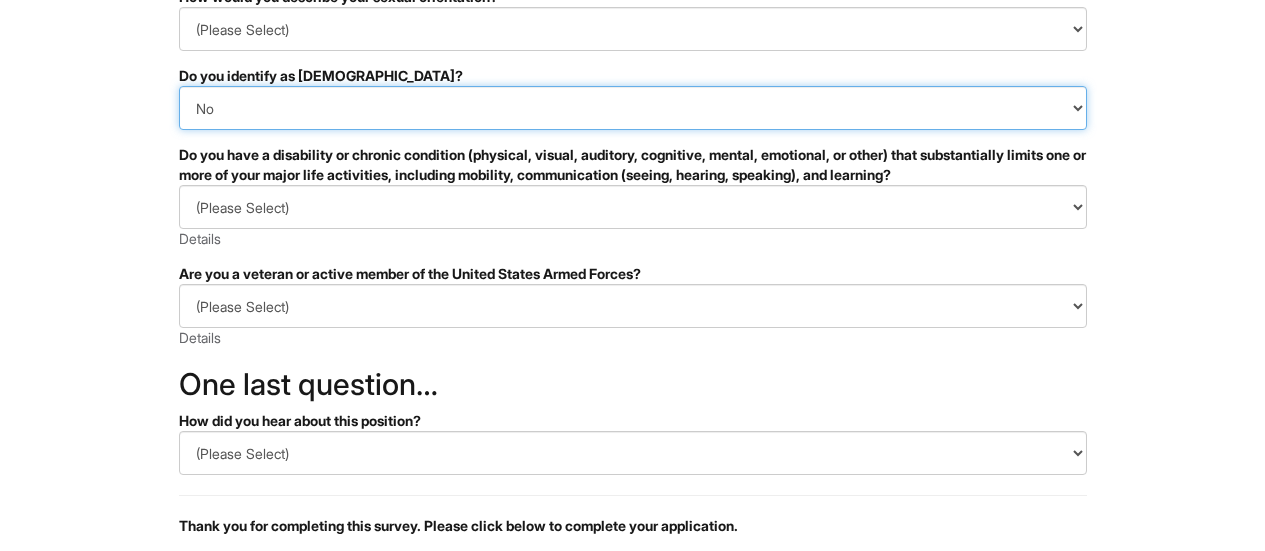 scroll, scrollTop: 400, scrollLeft: 0, axis: vertical 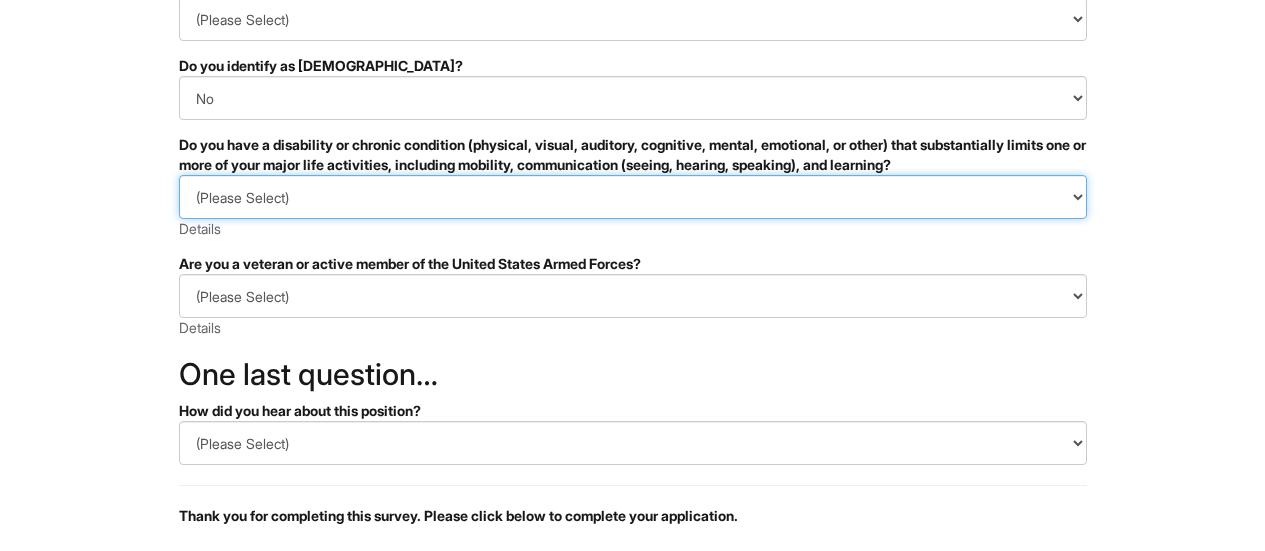 click on "(Please Select) YES, I HAVE A DISABILITY (or previously had a disability) NO, I DON'T HAVE A DISABILITY I DON'T WISH TO ANSWER" at bounding box center [633, 197] 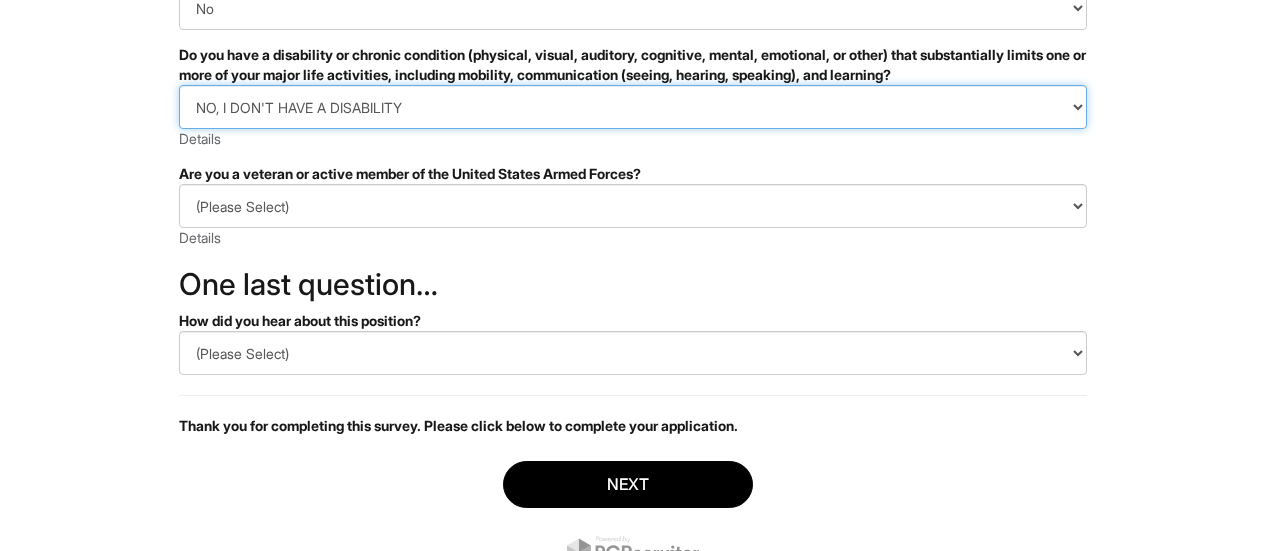 scroll, scrollTop: 500, scrollLeft: 0, axis: vertical 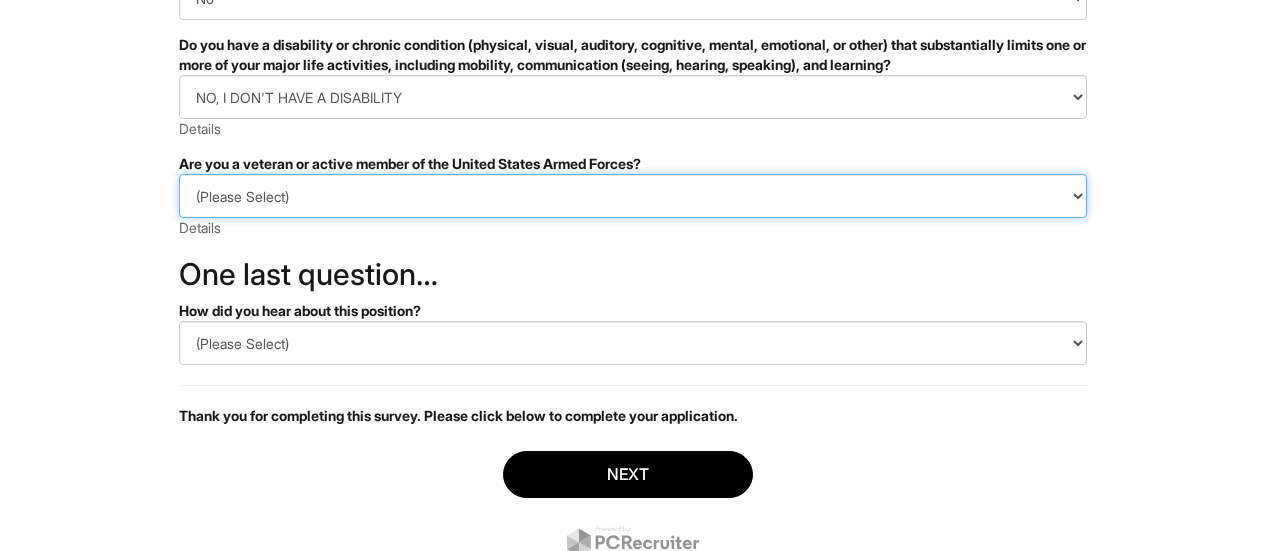 click on "(Please Select) I IDENTIFY AS ONE OR MORE OF THE CLASSIFICATIONS OF PROTECTED VETERANS LISTED I AM NOT A PROTECTED VETERAN I PREFER NOT TO ANSWER" at bounding box center (633, 196) 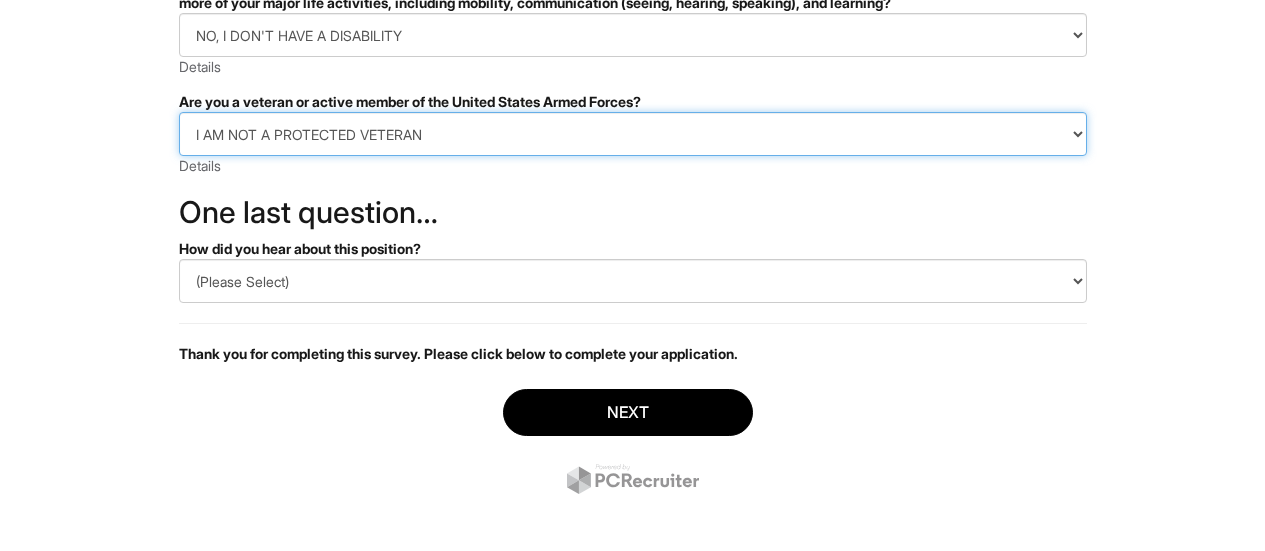 scroll, scrollTop: 575, scrollLeft: 0, axis: vertical 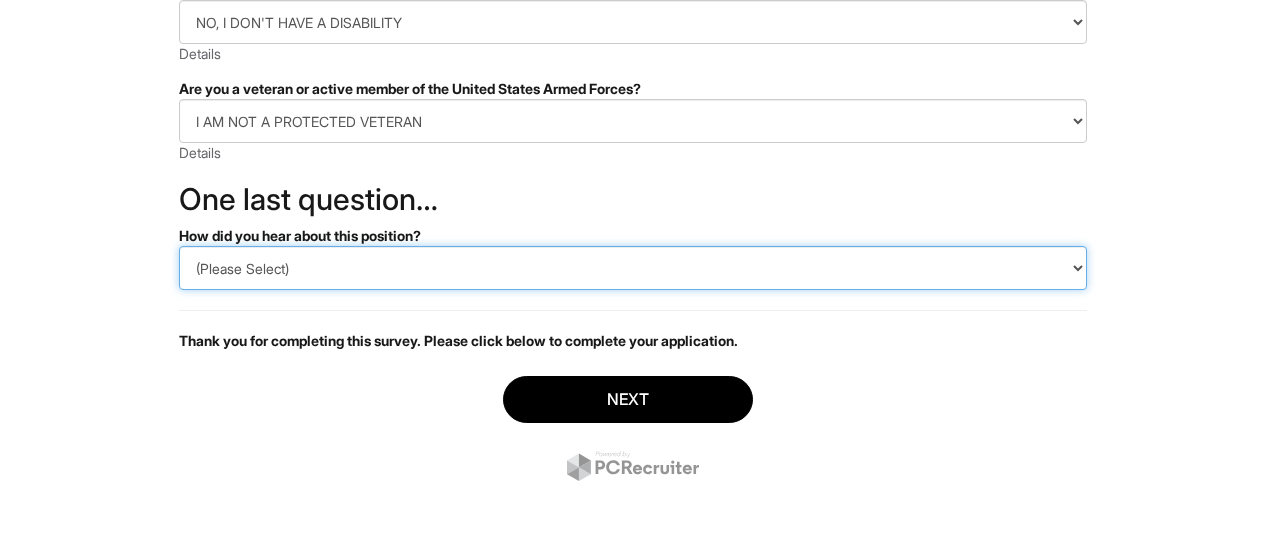 click on "(Please Select) CareerBuilder Indeed LinkedIn Monster Referral Other" at bounding box center [633, 268] 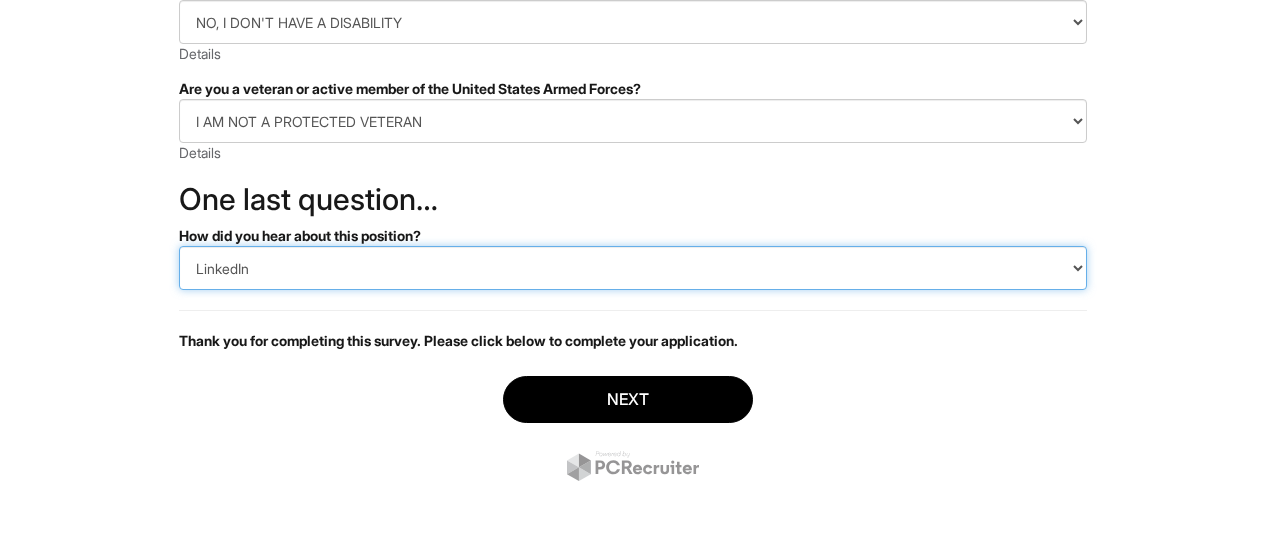 click on "(Please Select) CareerBuilder Indeed LinkedIn Monster Referral Other" at bounding box center (633, 268) 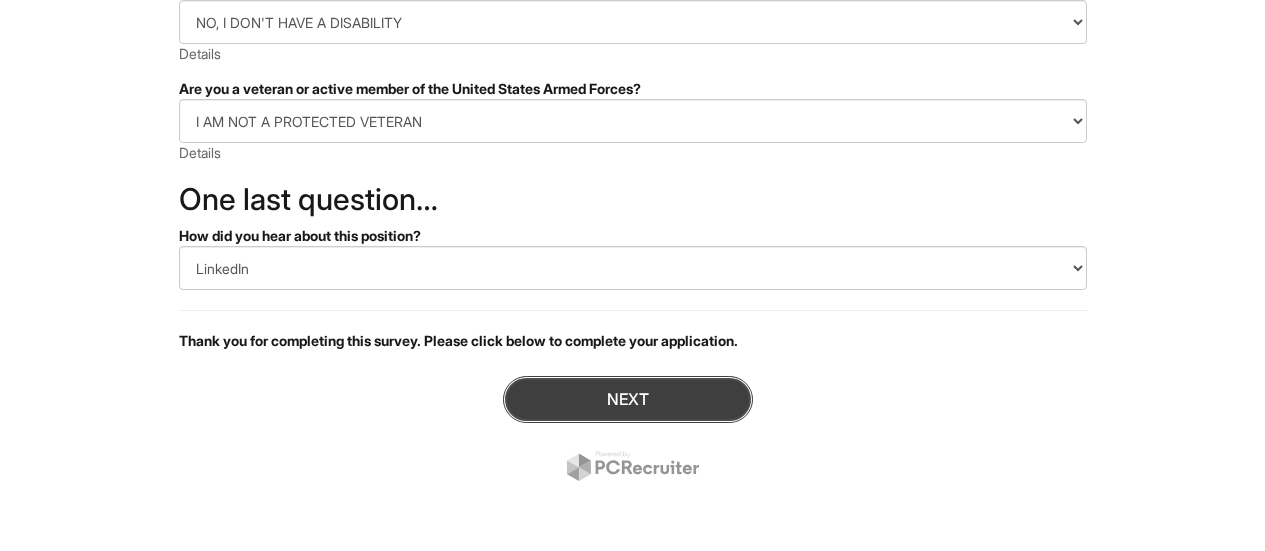 click on "Next" at bounding box center (628, 399) 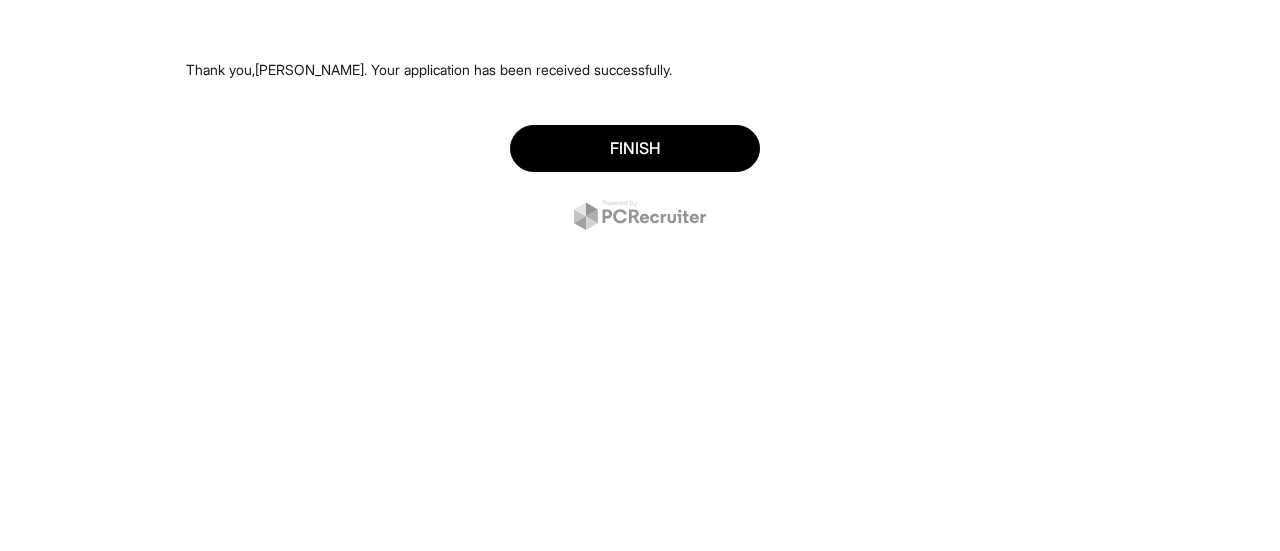 scroll, scrollTop: 0, scrollLeft: 0, axis: both 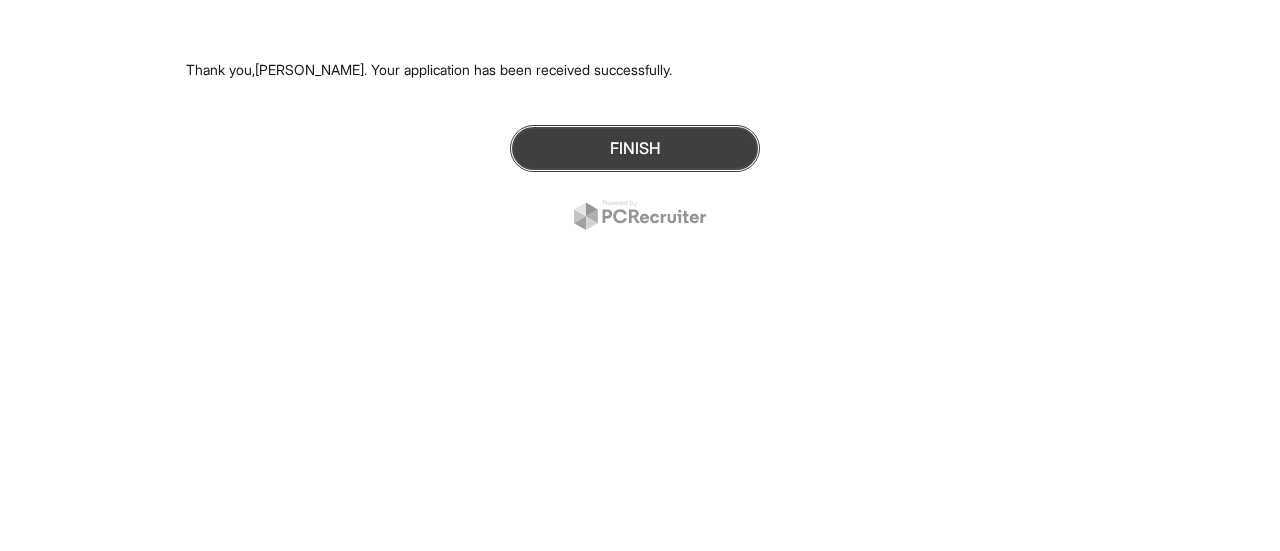 click on "Finish" at bounding box center [635, 148] 